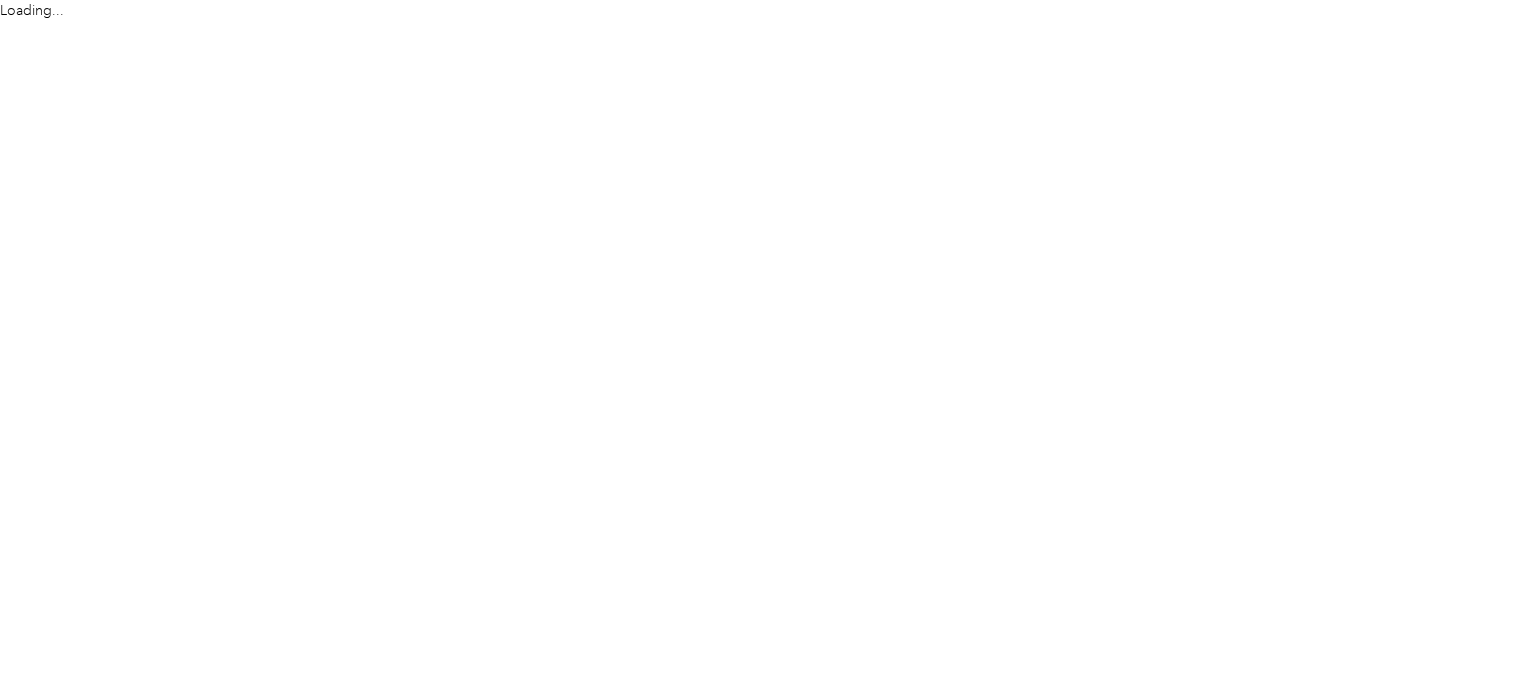 scroll, scrollTop: 0, scrollLeft: 0, axis: both 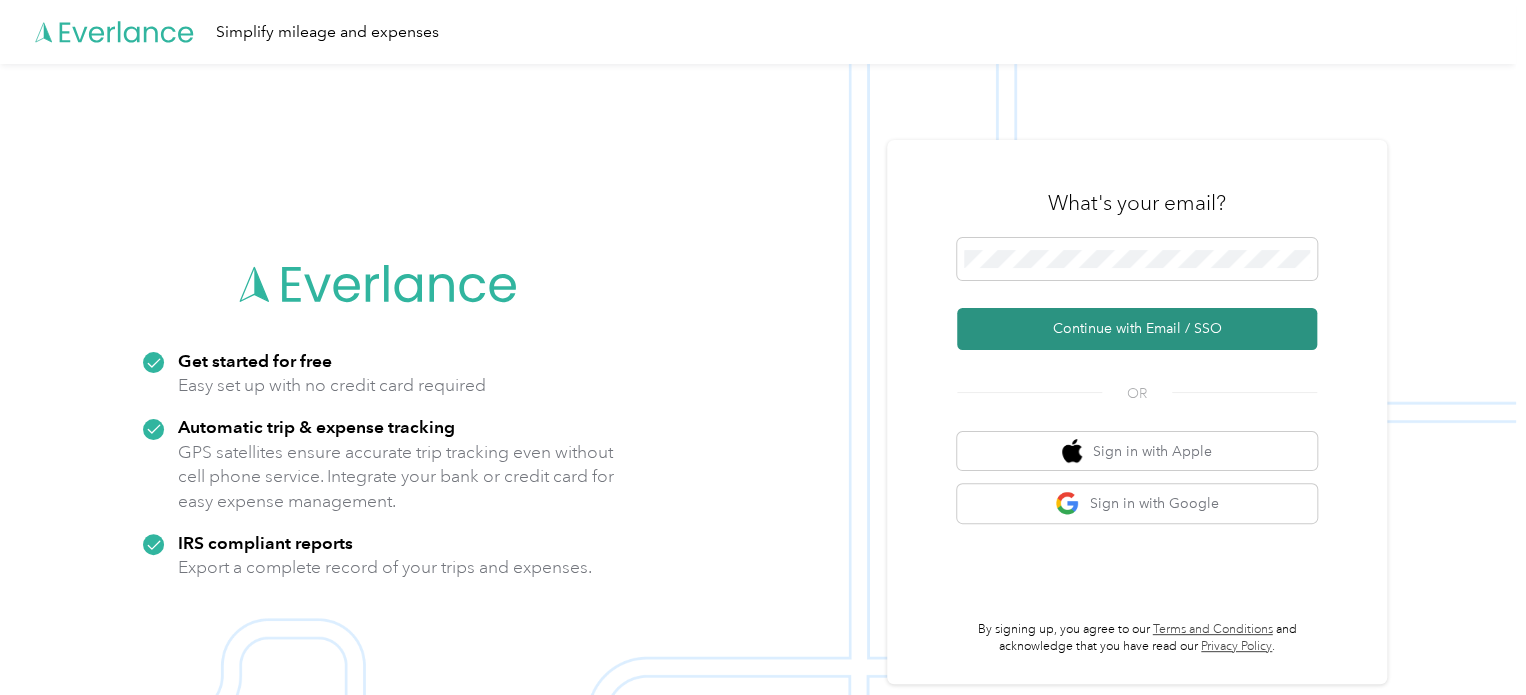 click on "Continue with Email / SSO" at bounding box center [1137, 329] 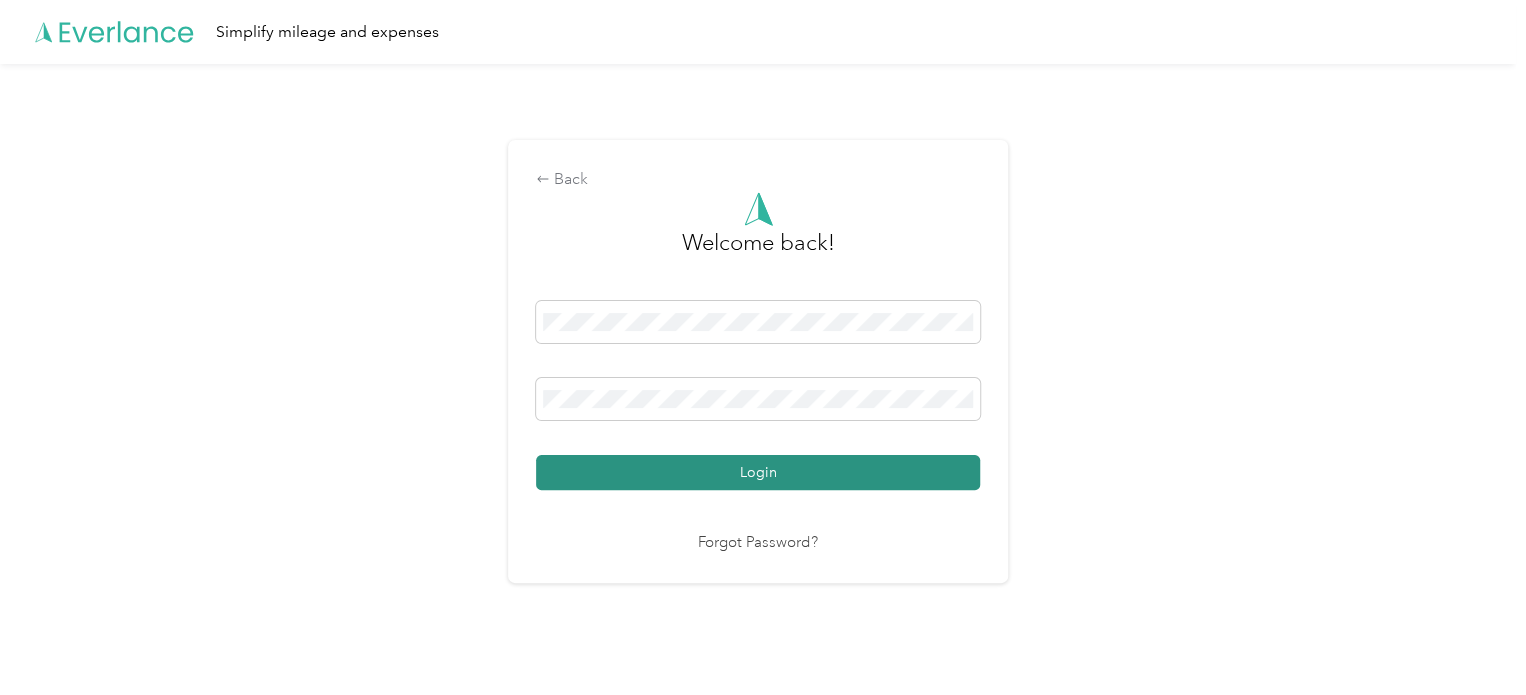 click on "Login" at bounding box center (758, 472) 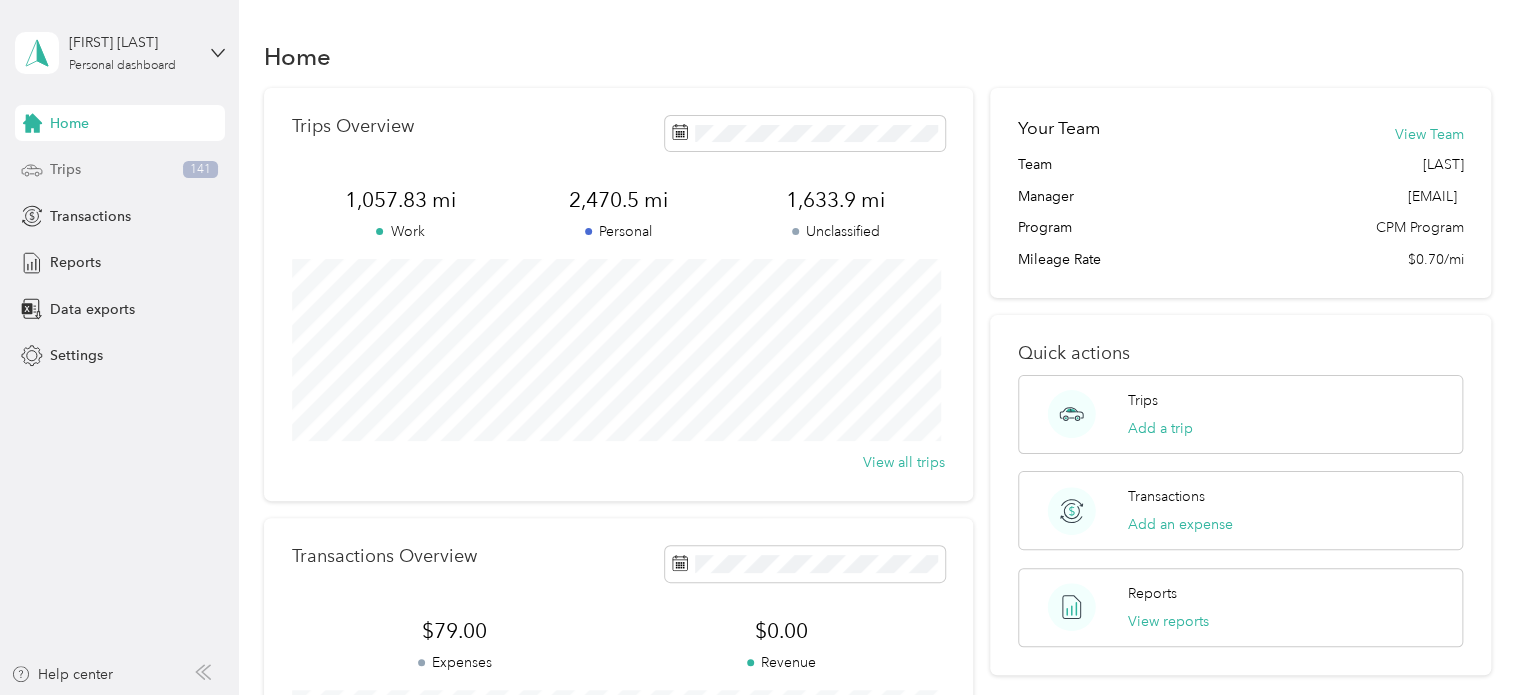 click on "Trips 141" at bounding box center [120, 170] 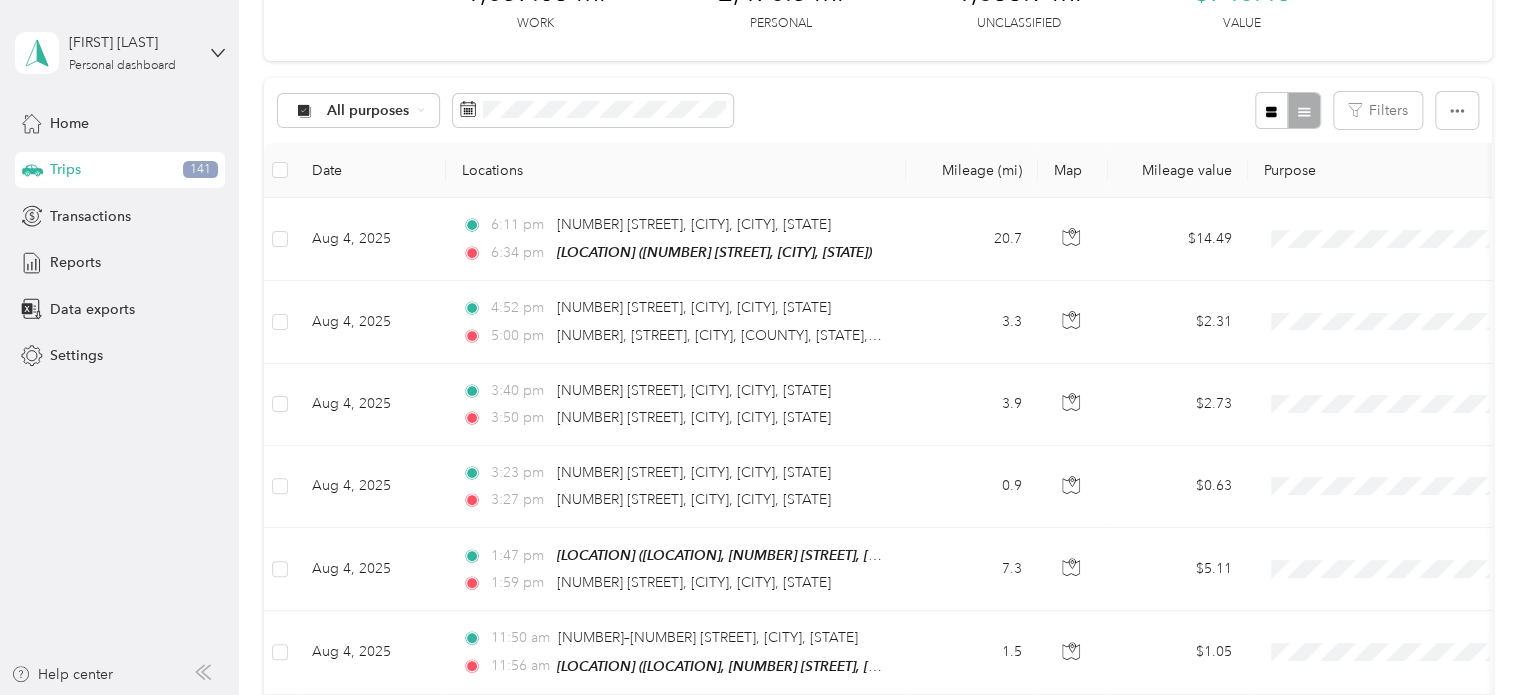scroll, scrollTop: 140, scrollLeft: 0, axis: vertical 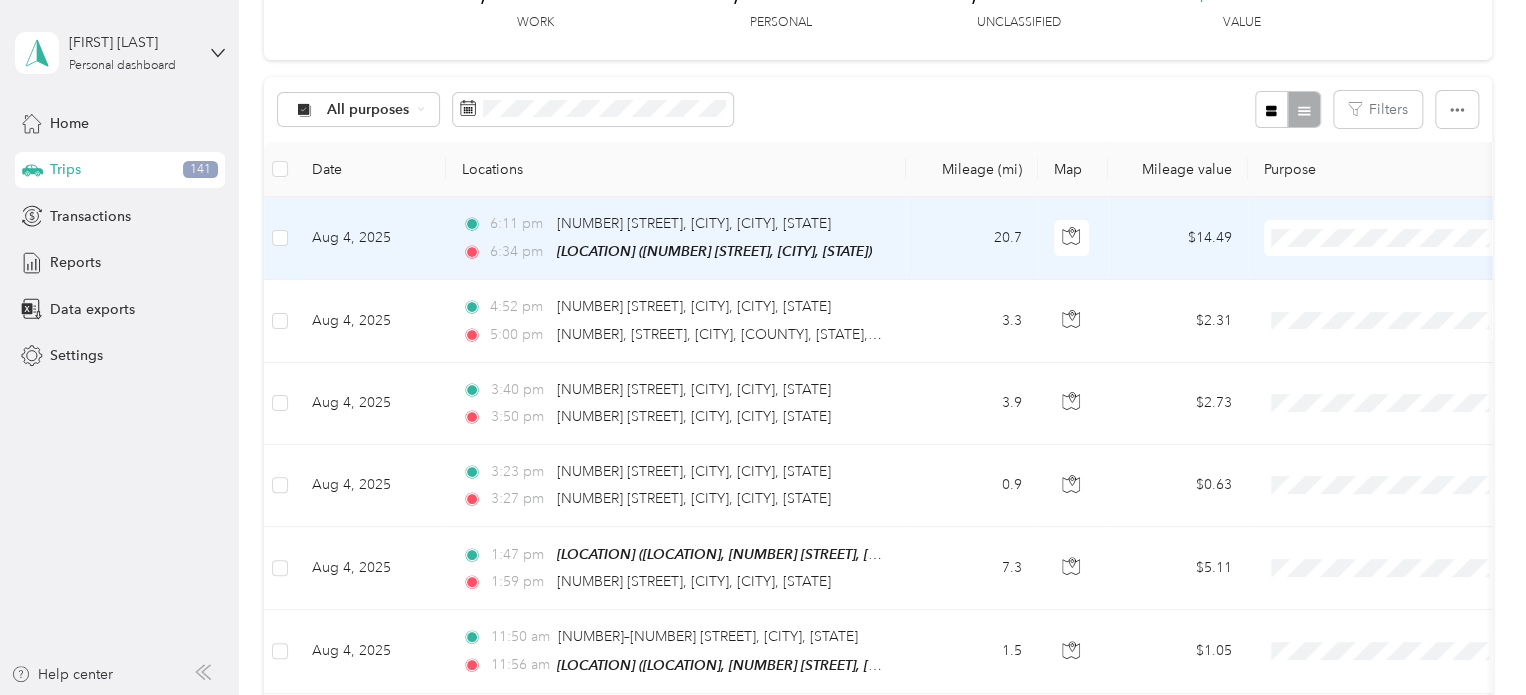 click on "Personal" at bounding box center (1405, 309) 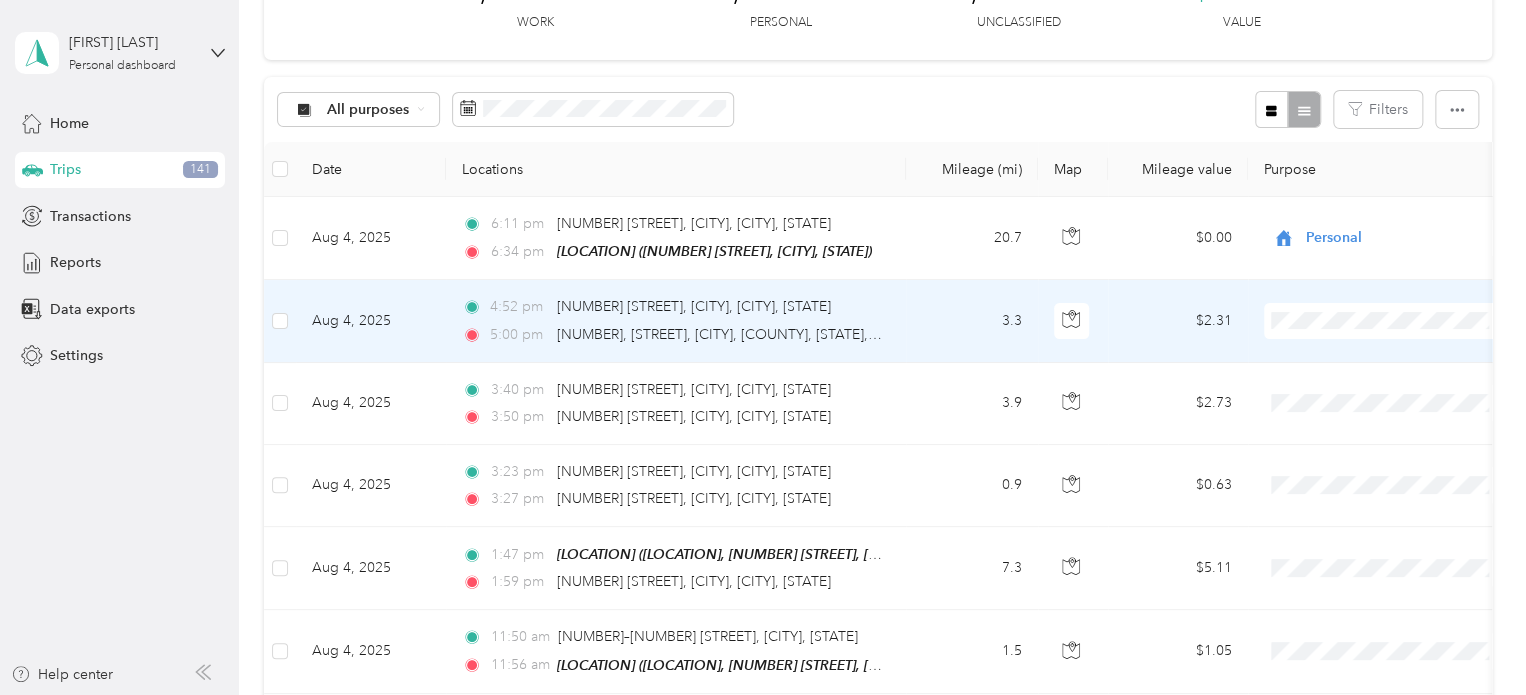 click on "Cuyahoga DD" at bounding box center [1405, 350] 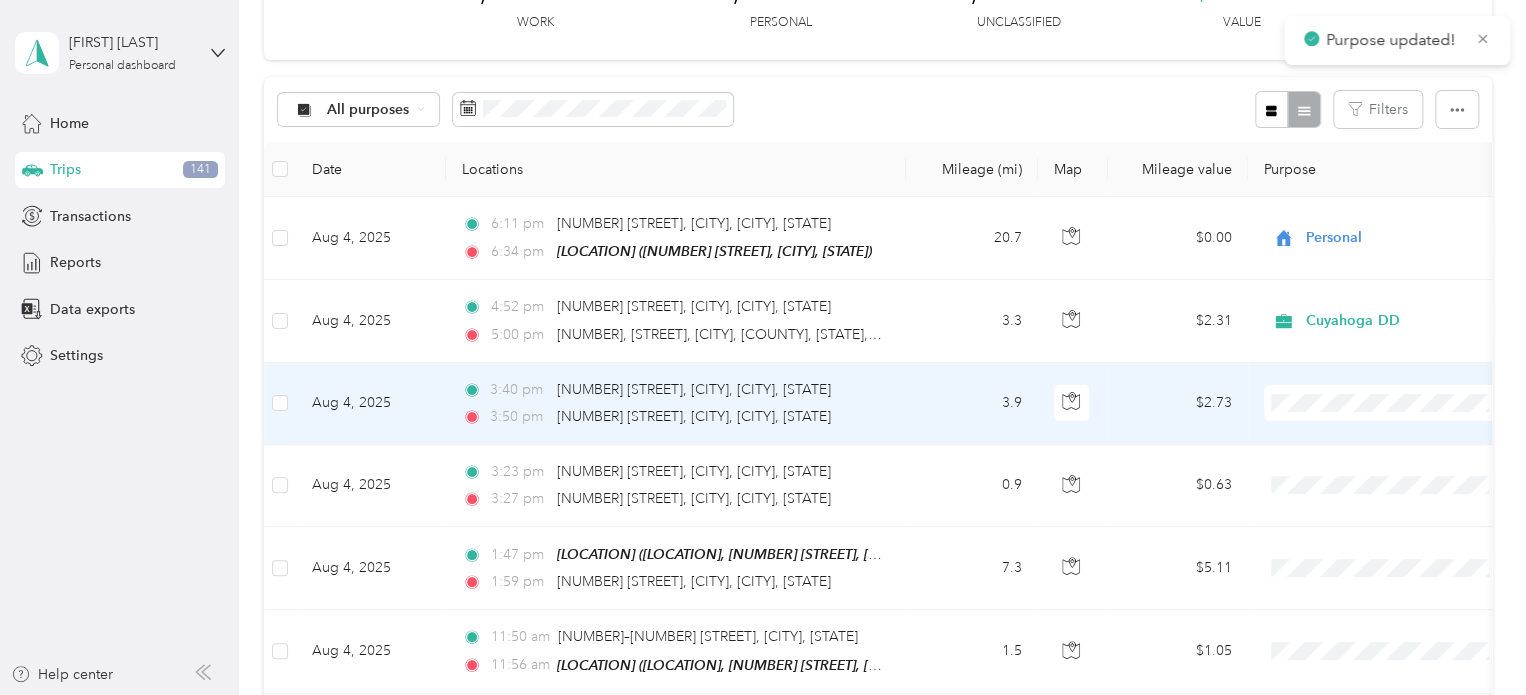 click on "Cuyahoga DD" at bounding box center (1405, 438) 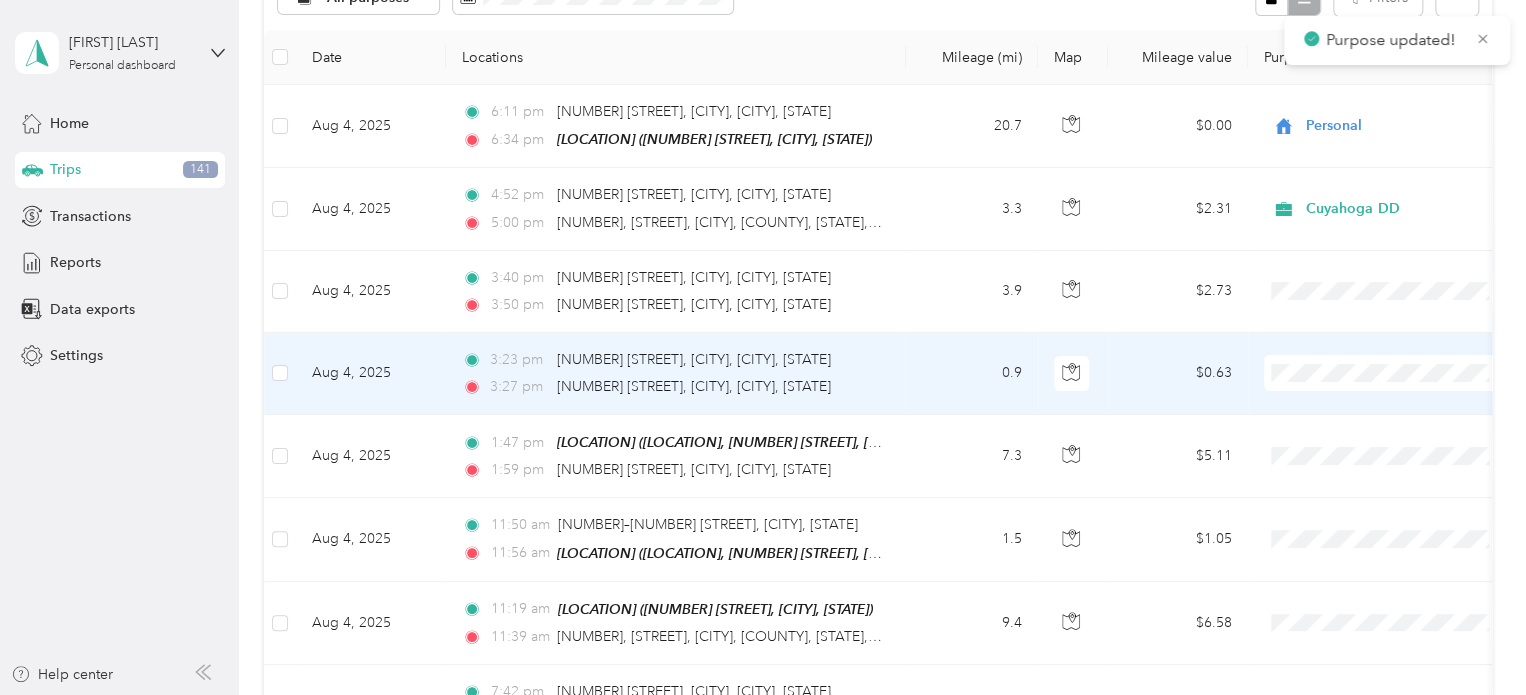 scroll, scrollTop: 259, scrollLeft: 0, axis: vertical 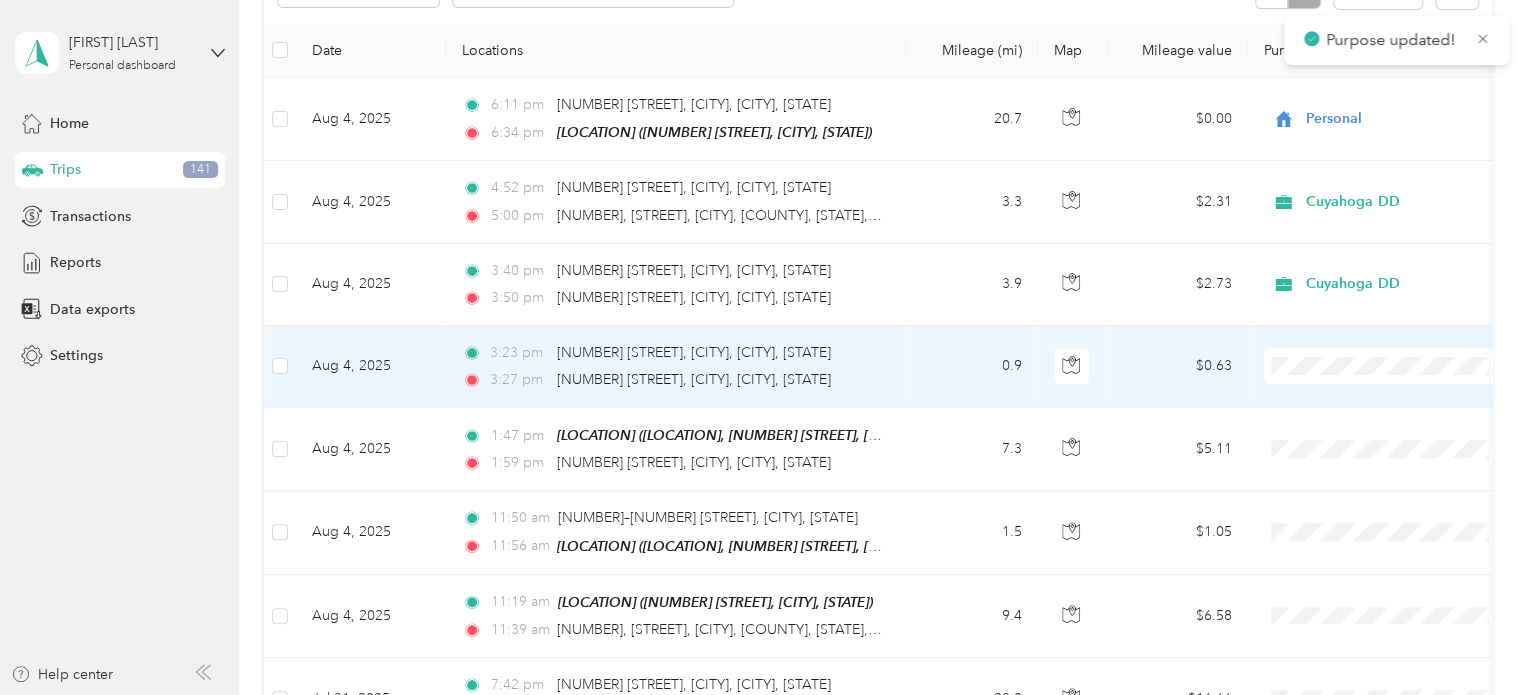 click on "Cuyahoga DD" at bounding box center [1405, 399] 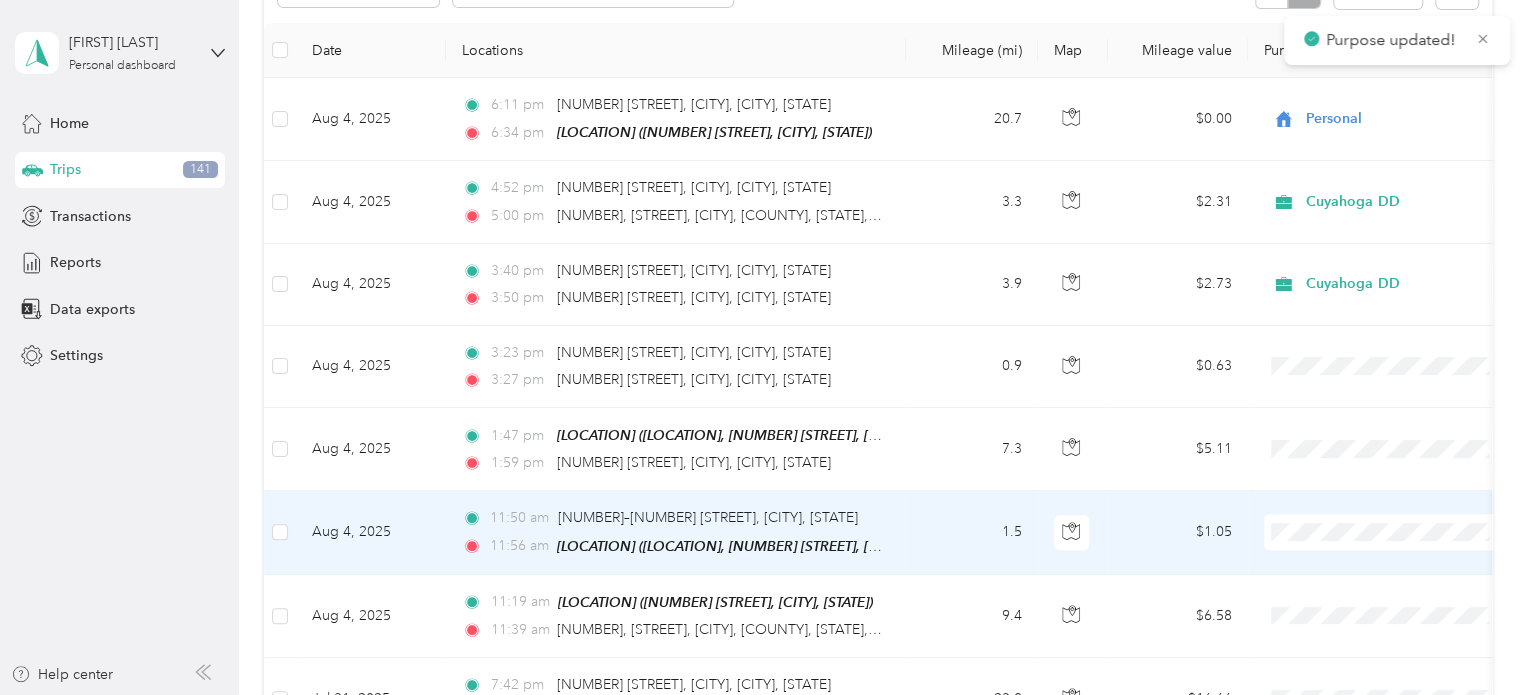 scroll, scrollTop: 390, scrollLeft: 0, axis: vertical 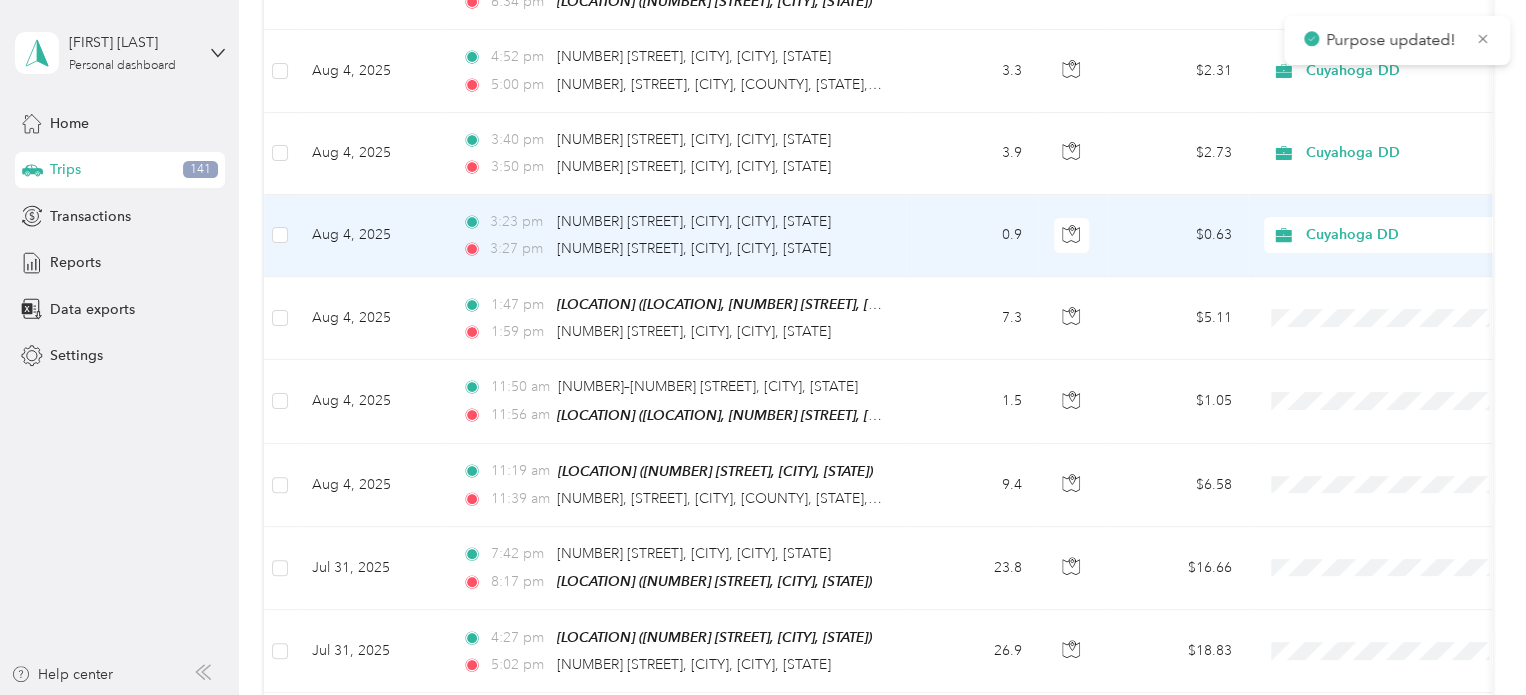 click on "Cuyahoga DD" at bounding box center (1388, 235) 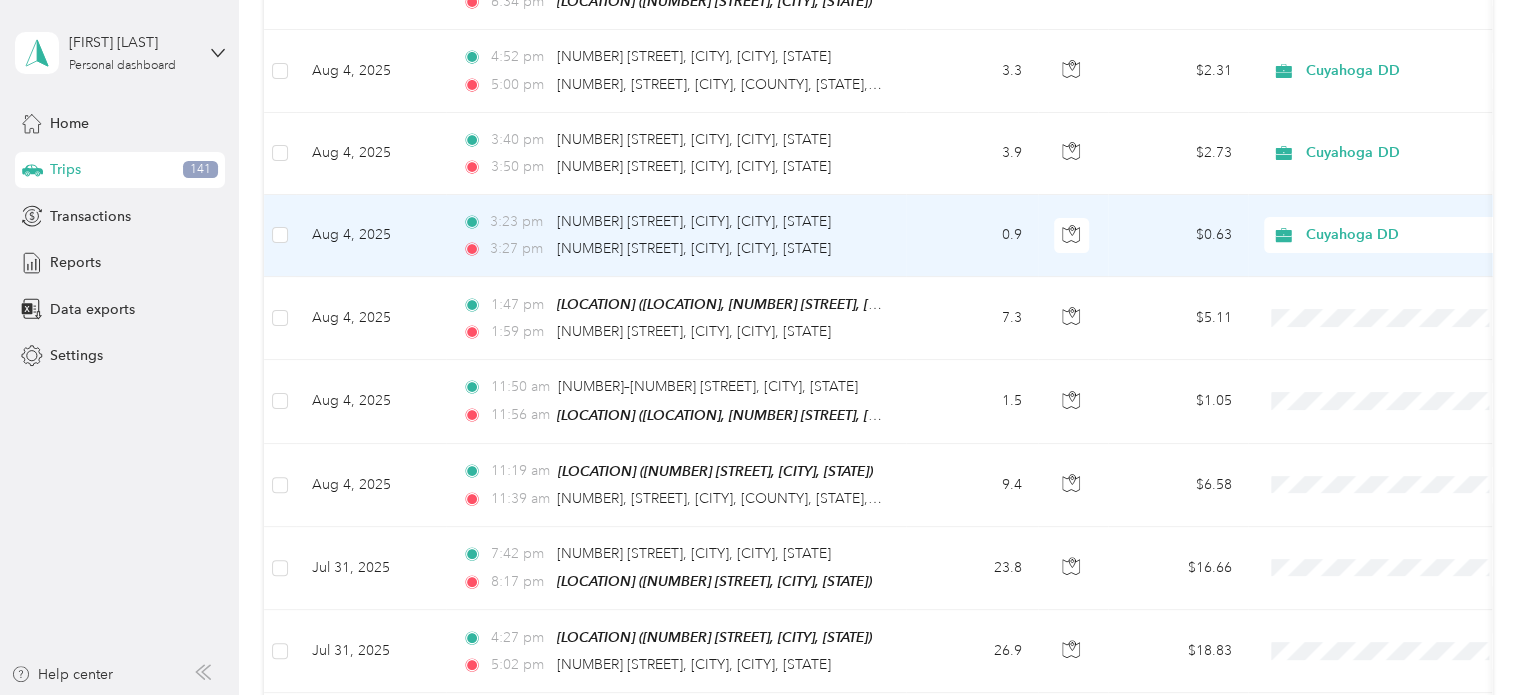 click on "Cuyahoga DD" at bounding box center (1377, 266) 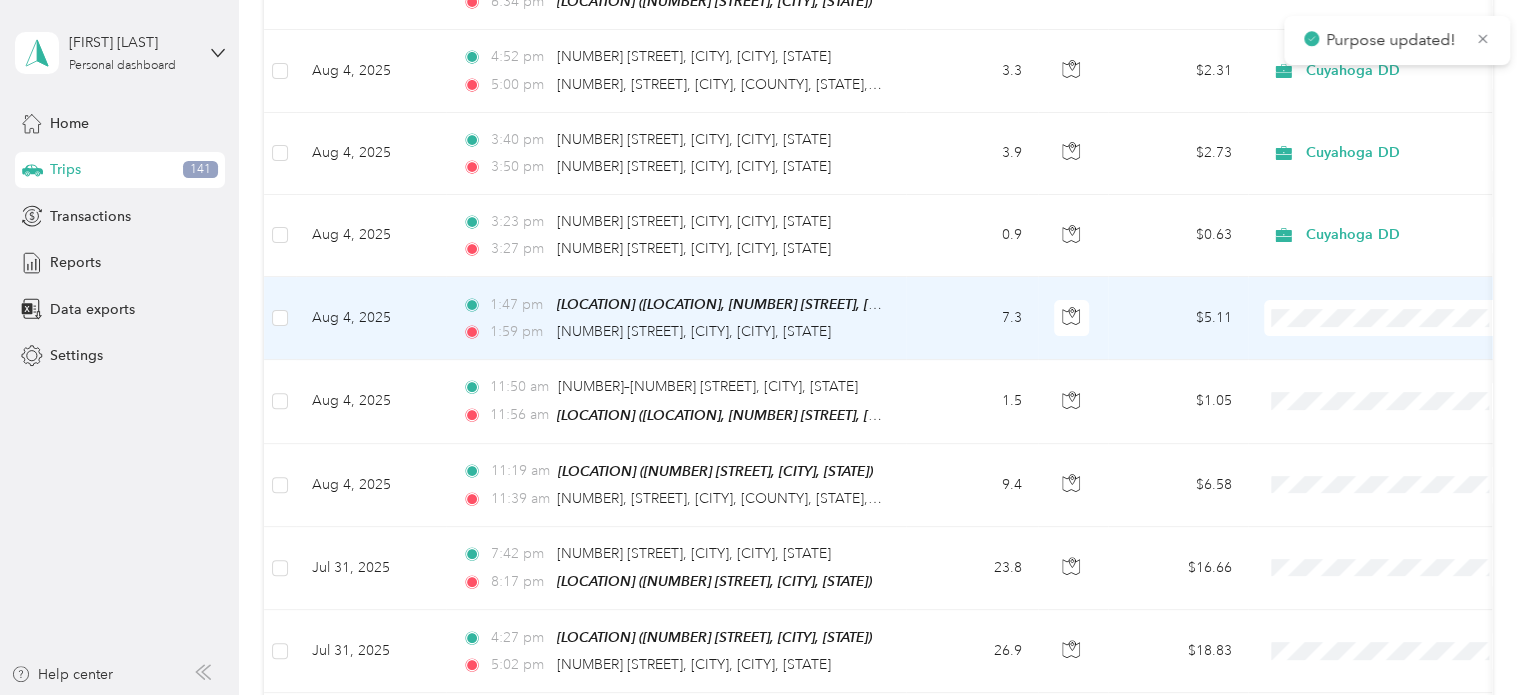 click on "Cuyahoga DD" at bounding box center (1388, 352) 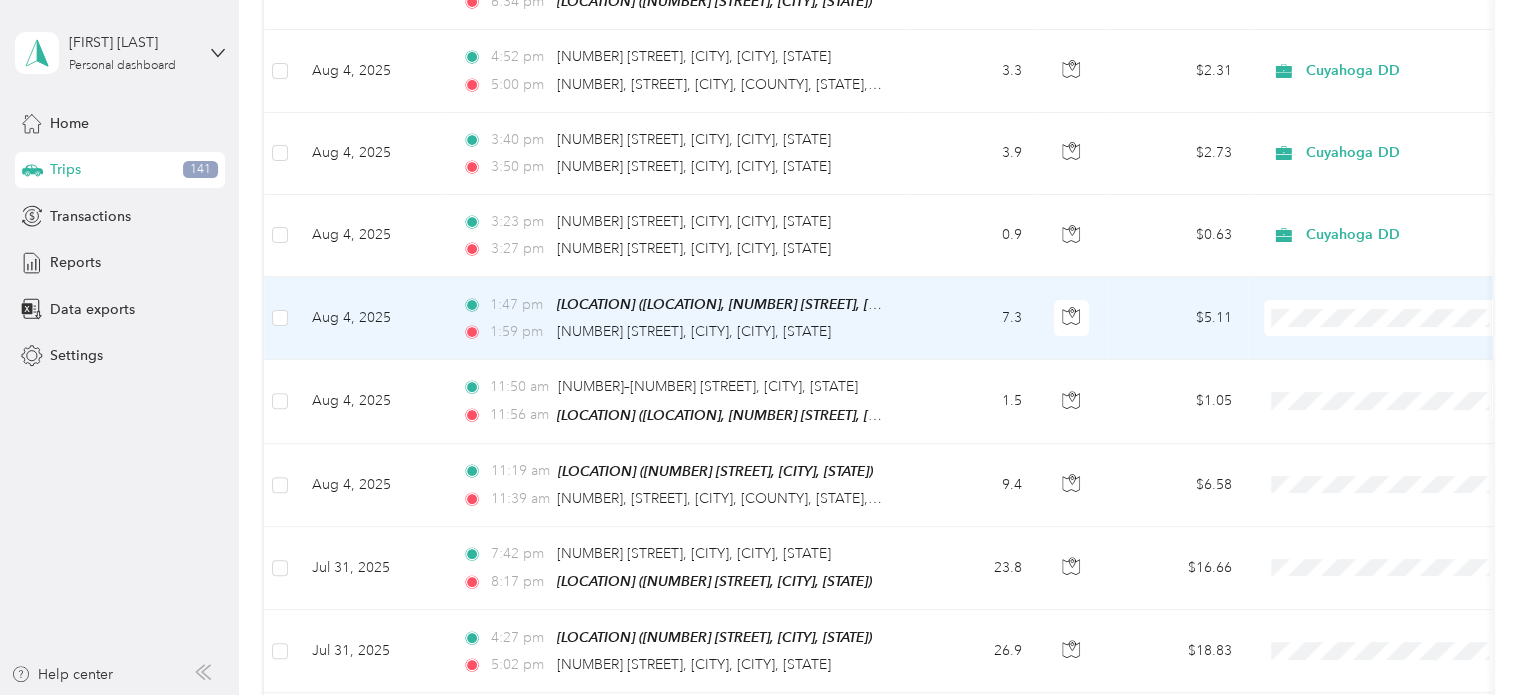 click on "Cuyahoga DD" at bounding box center [1405, 352] 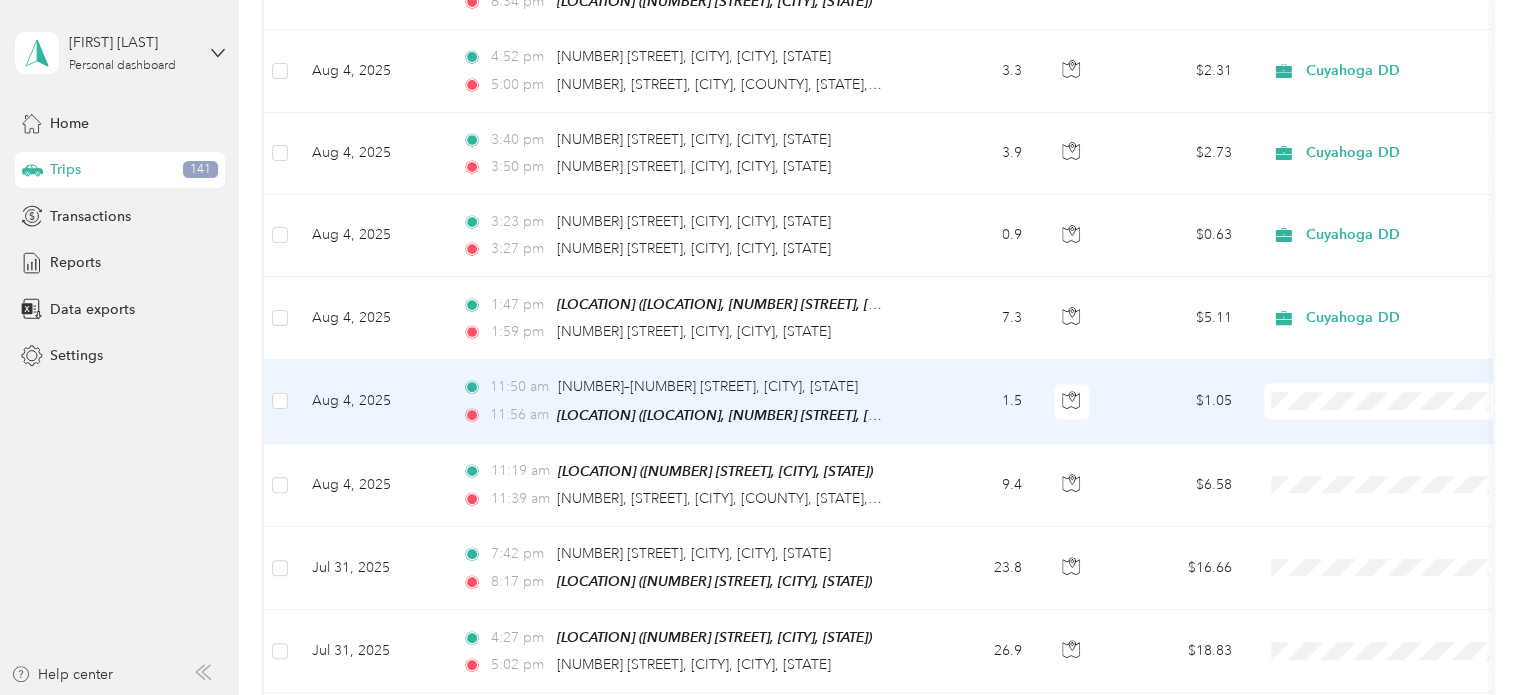 click on "Cuyahoga DD" at bounding box center [1405, 434] 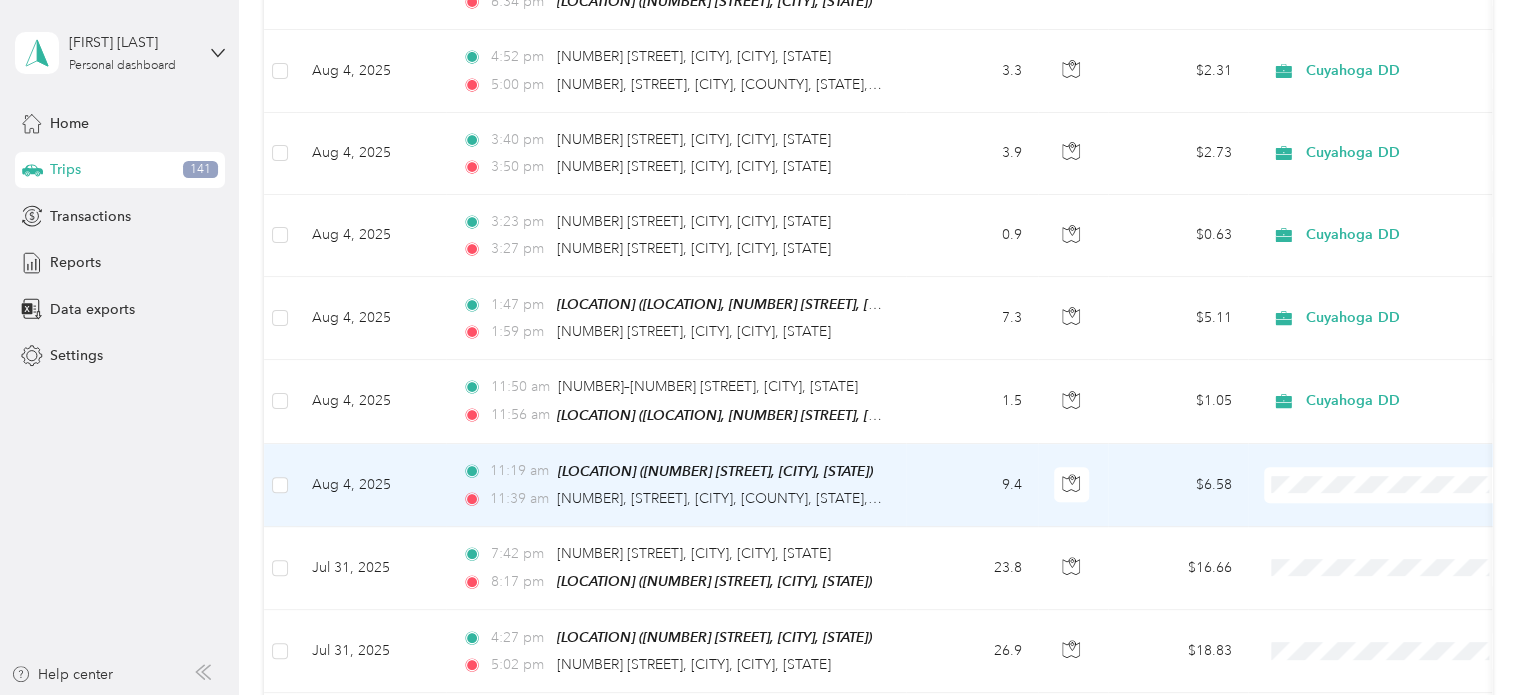click on "Personal" at bounding box center [1388, 551] 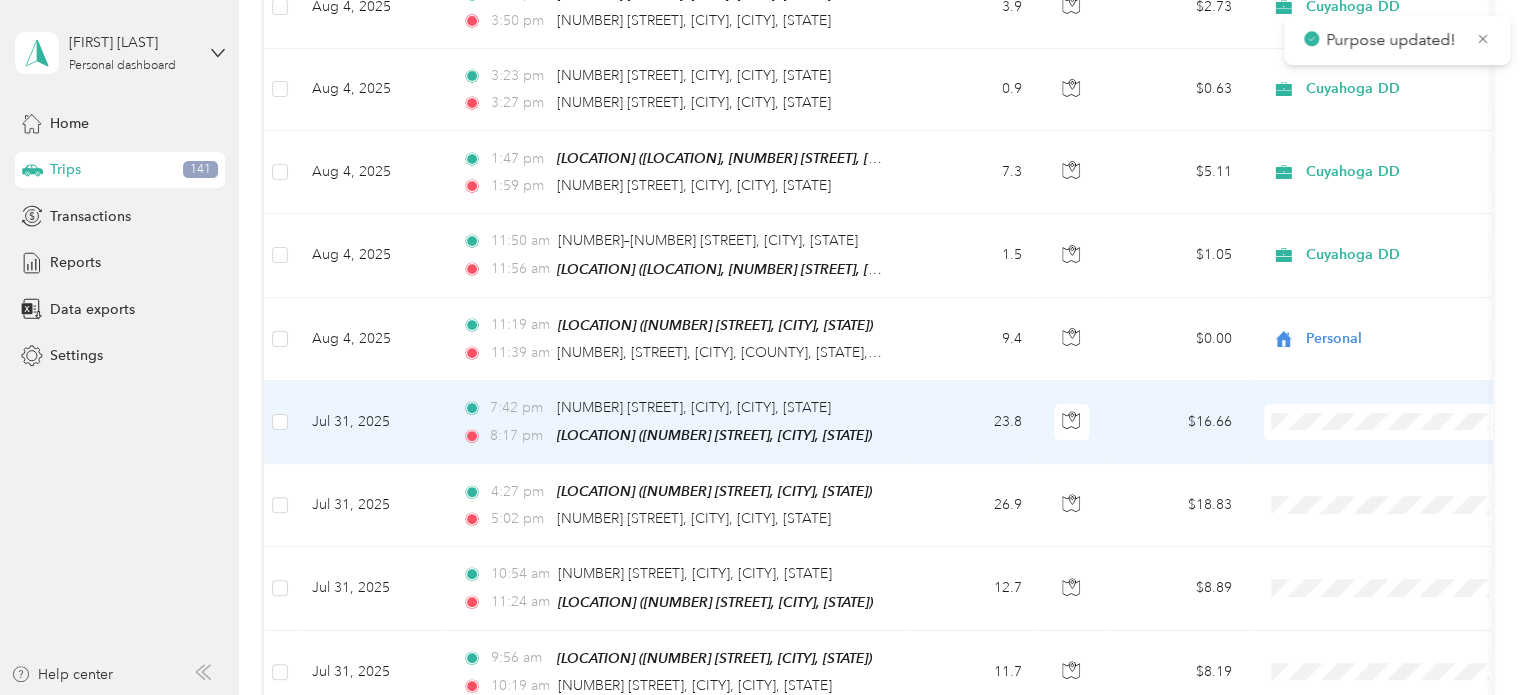 scroll, scrollTop: 538, scrollLeft: 0, axis: vertical 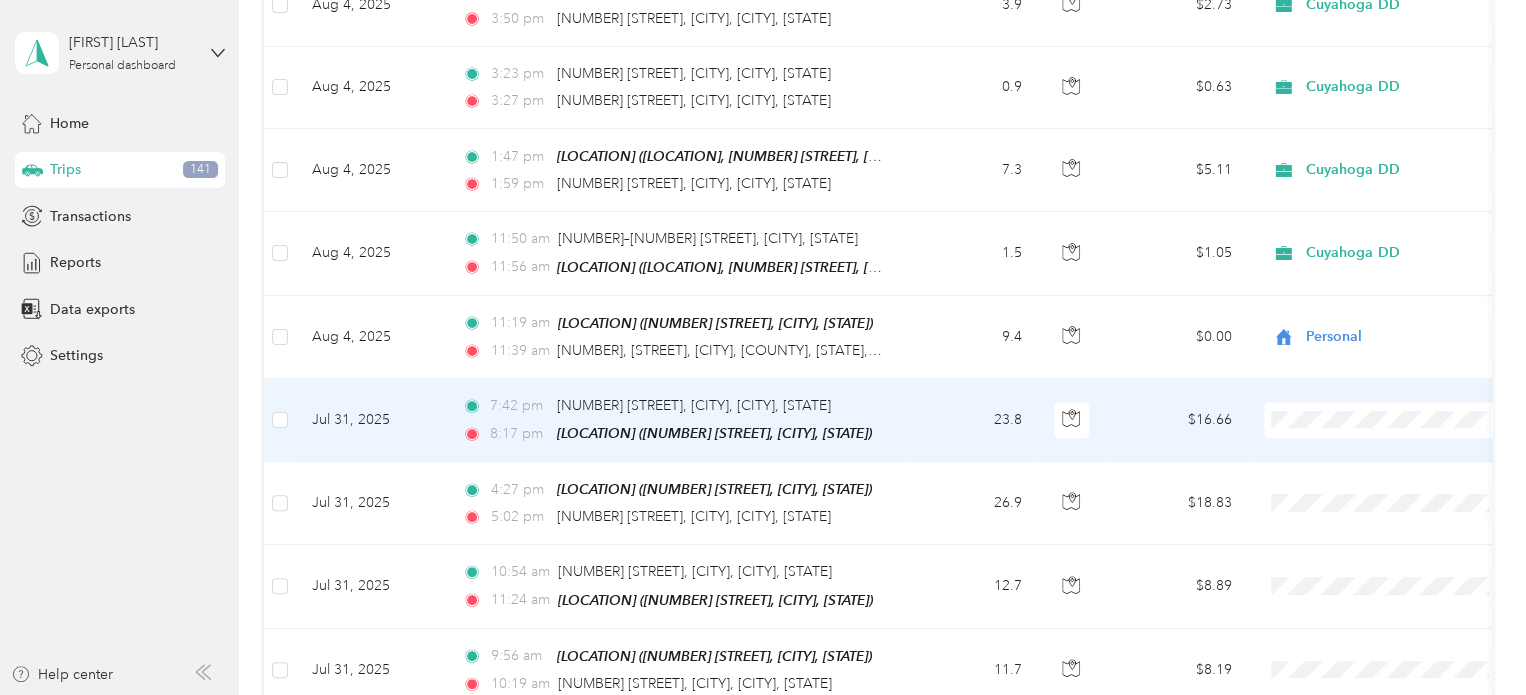 click on "Personal" at bounding box center (1388, 479) 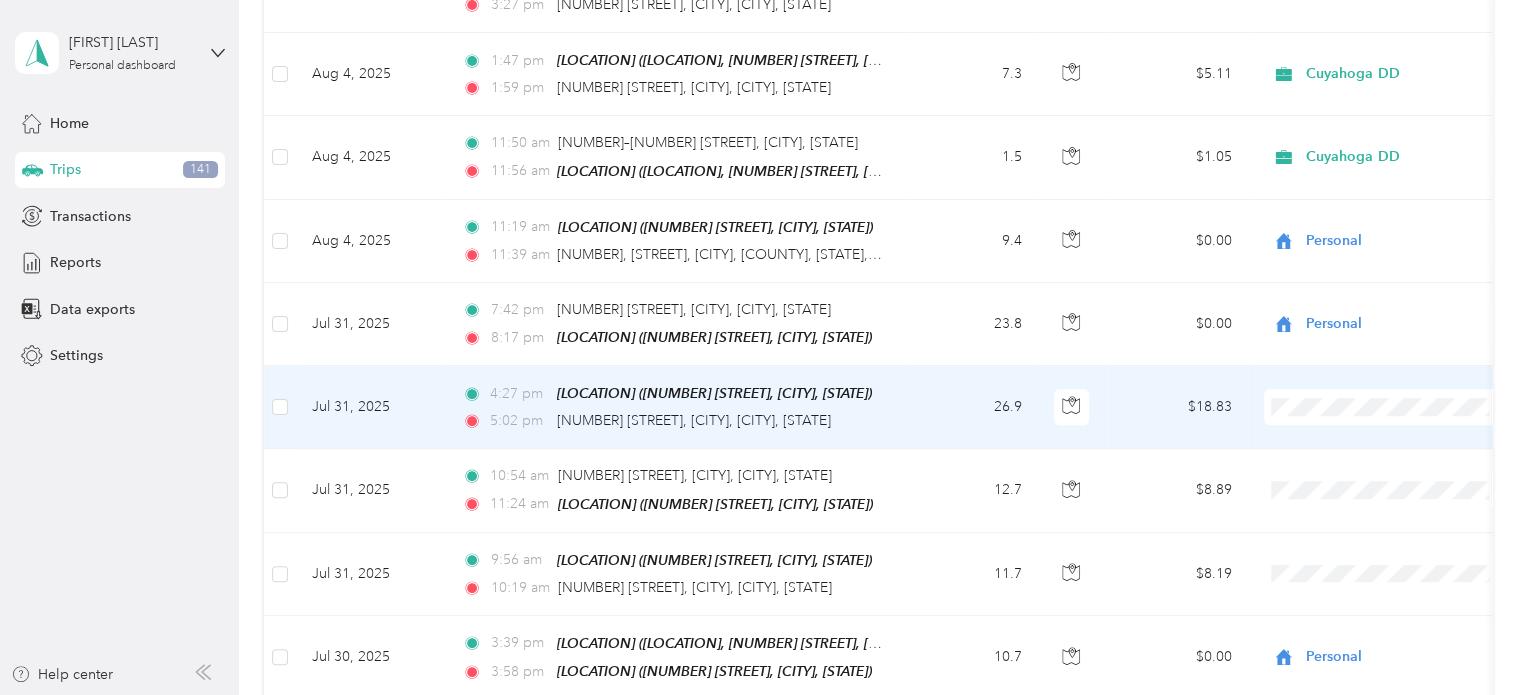 scroll, scrollTop: 635, scrollLeft: 0, axis: vertical 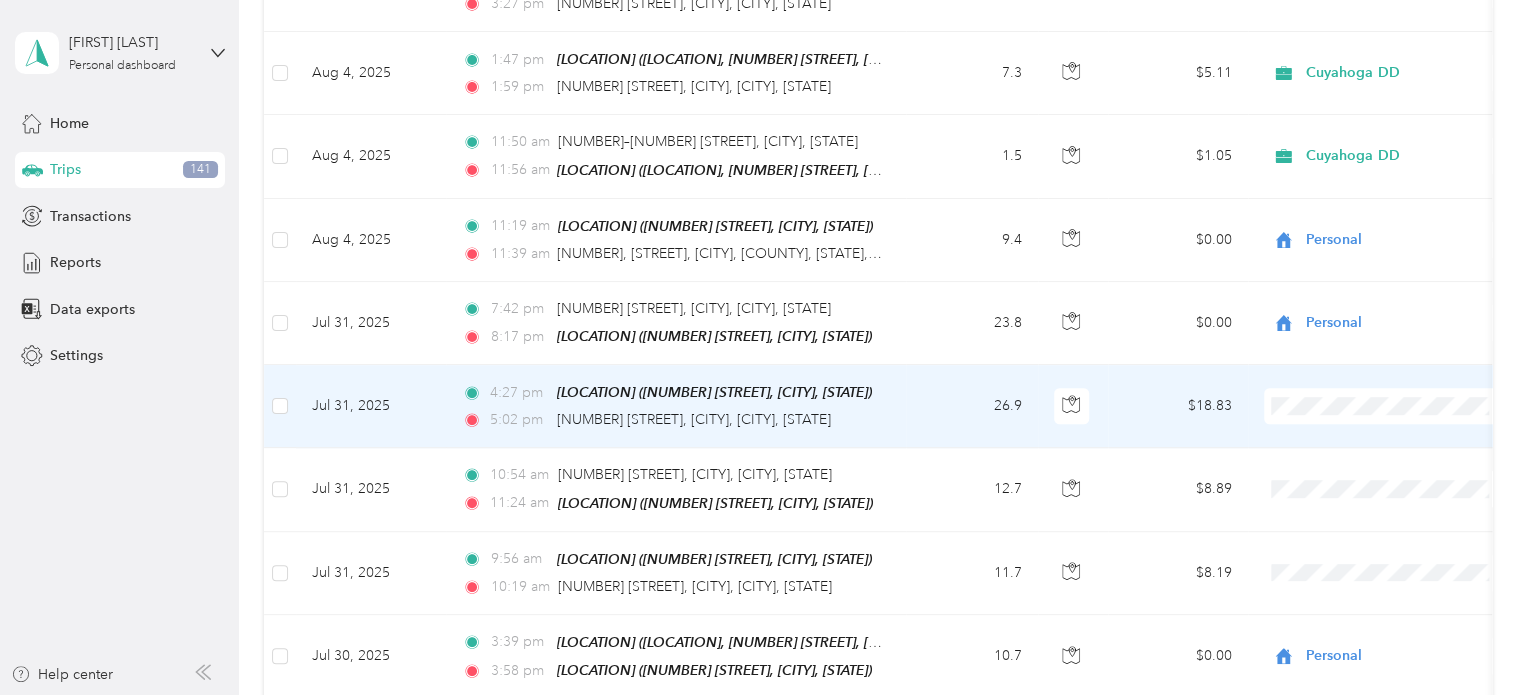 click on "Cuyahoga DD" at bounding box center (1405, 430) 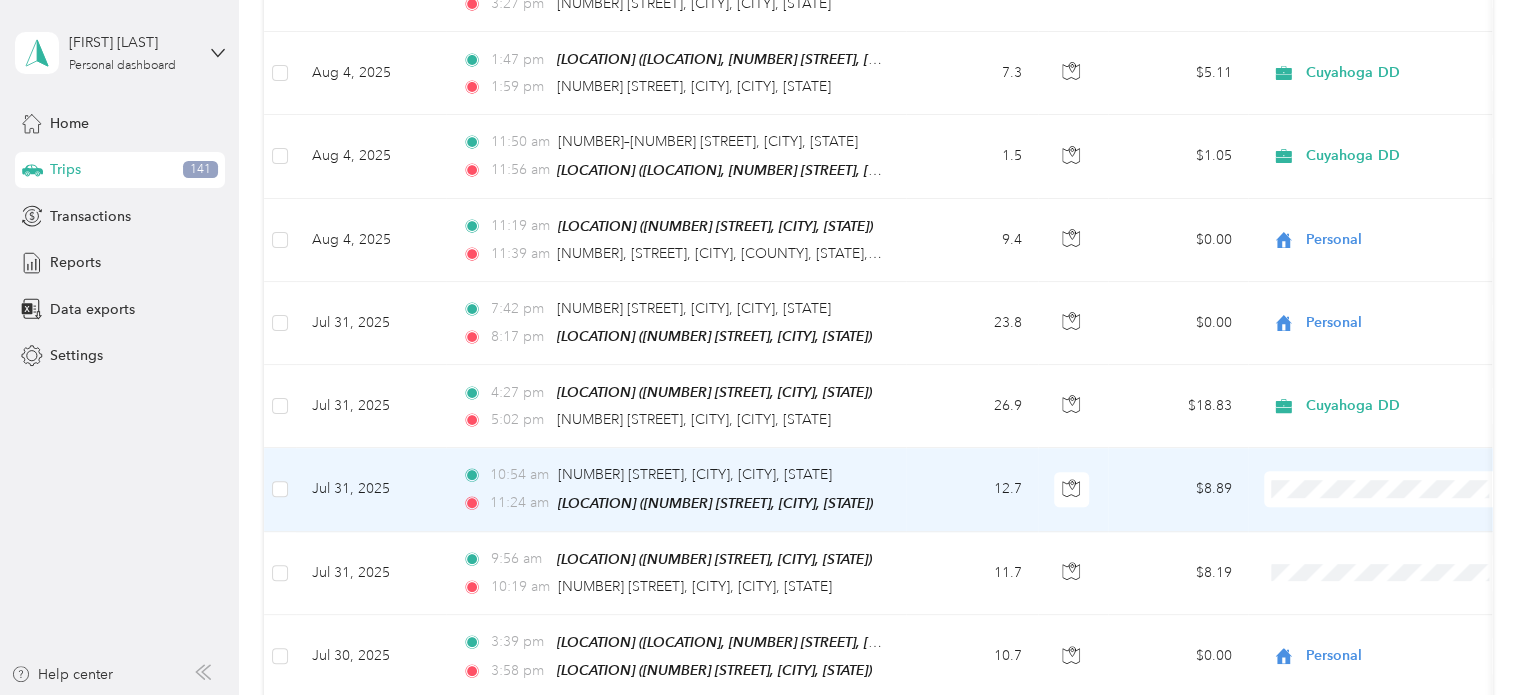 click on "Personal" at bounding box center [1388, 552] 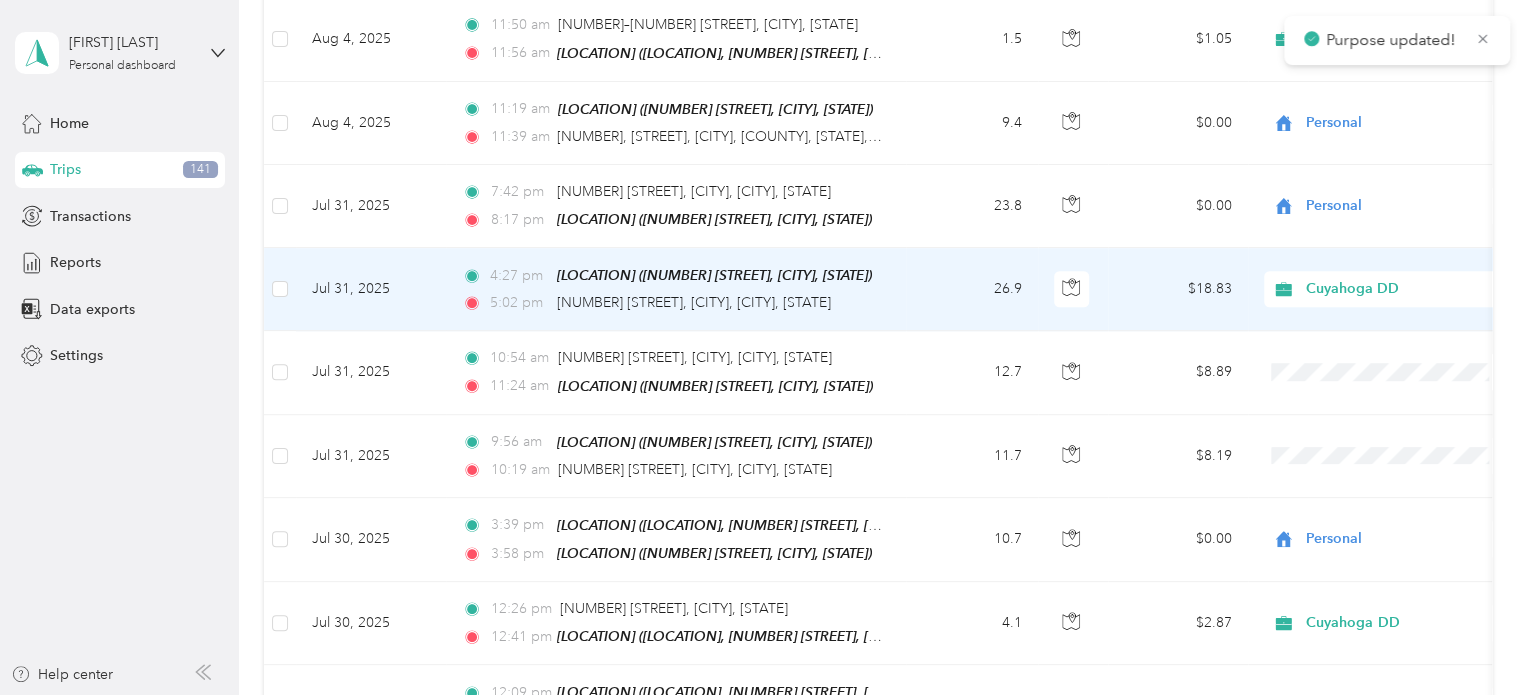 scroll, scrollTop: 752, scrollLeft: 0, axis: vertical 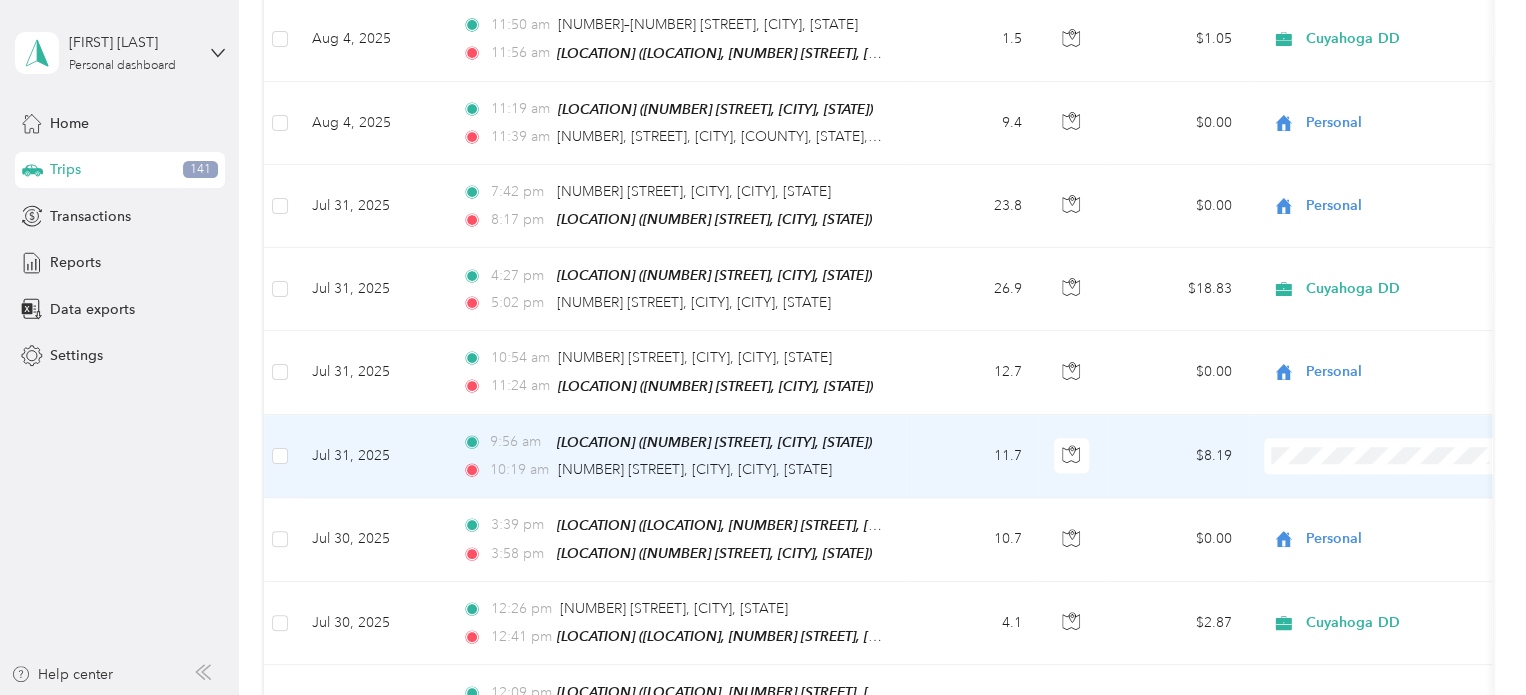 click on "Personal" at bounding box center [1405, 517] 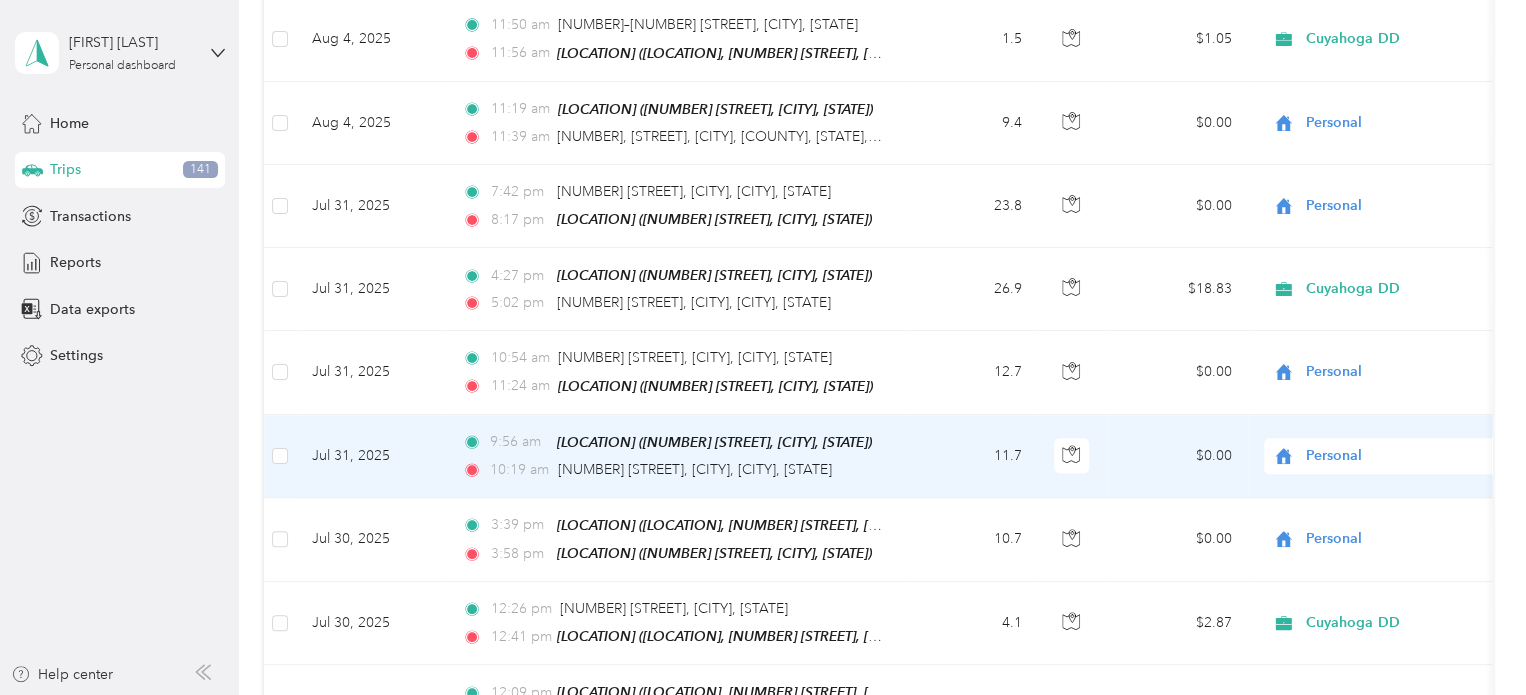 click on "Personal" at bounding box center (1394, 511) 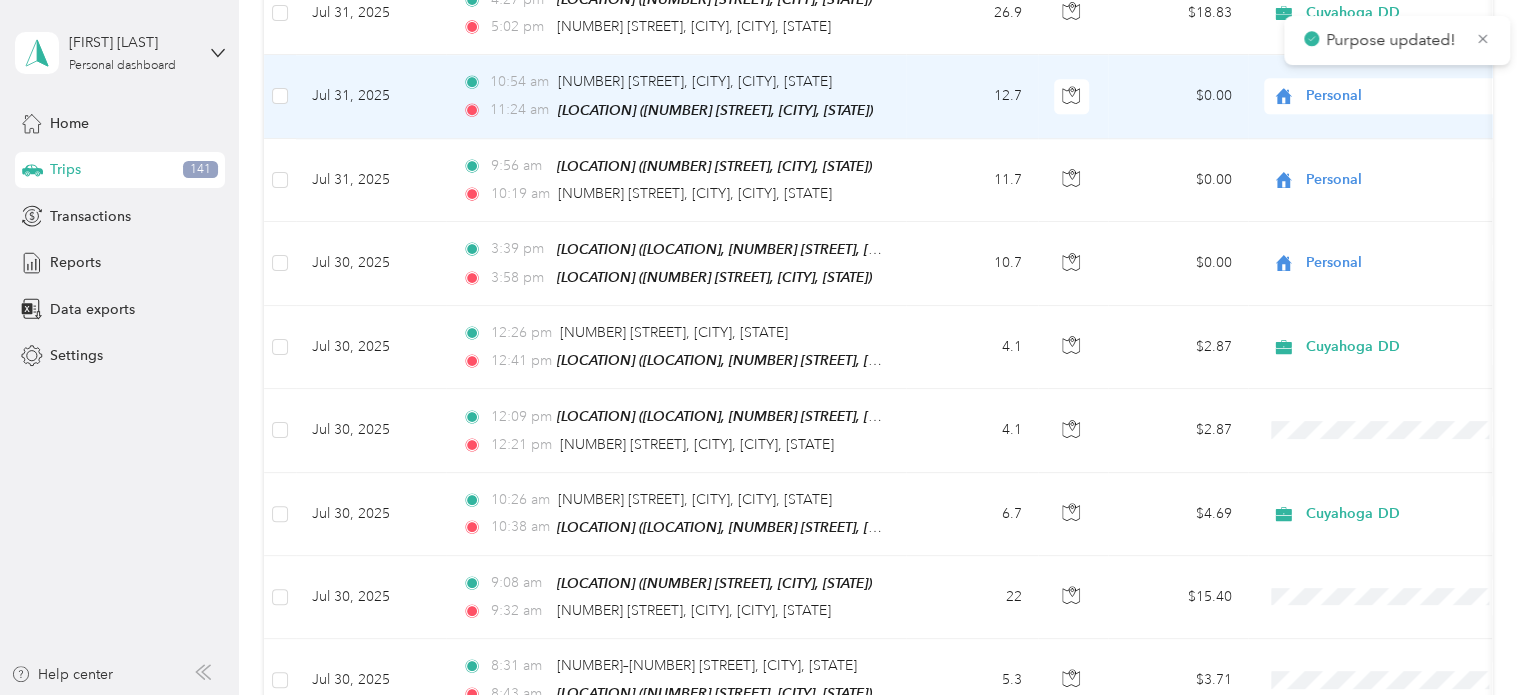 scroll, scrollTop: 1030, scrollLeft: 0, axis: vertical 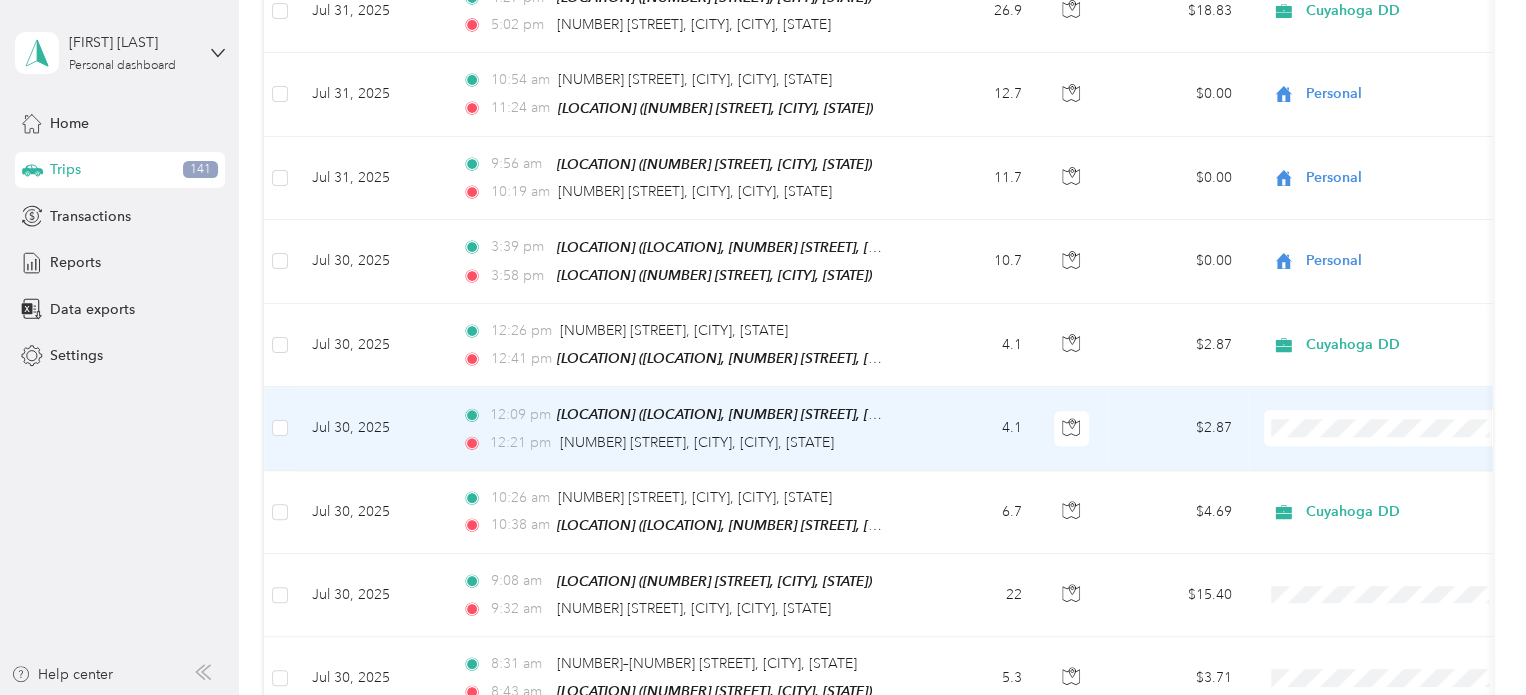 click at bounding box center [1388, 428] 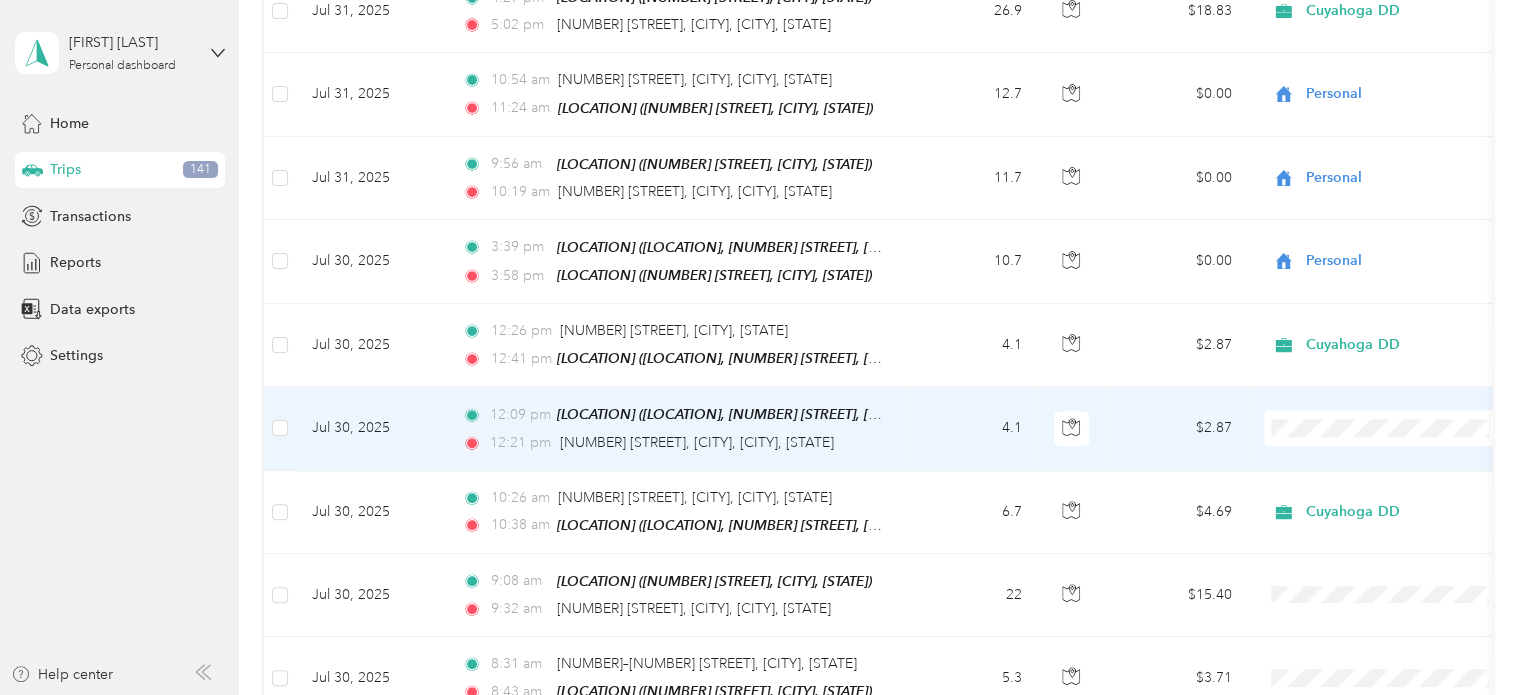 click on "Cuyahoga DD" at bounding box center (1405, 450) 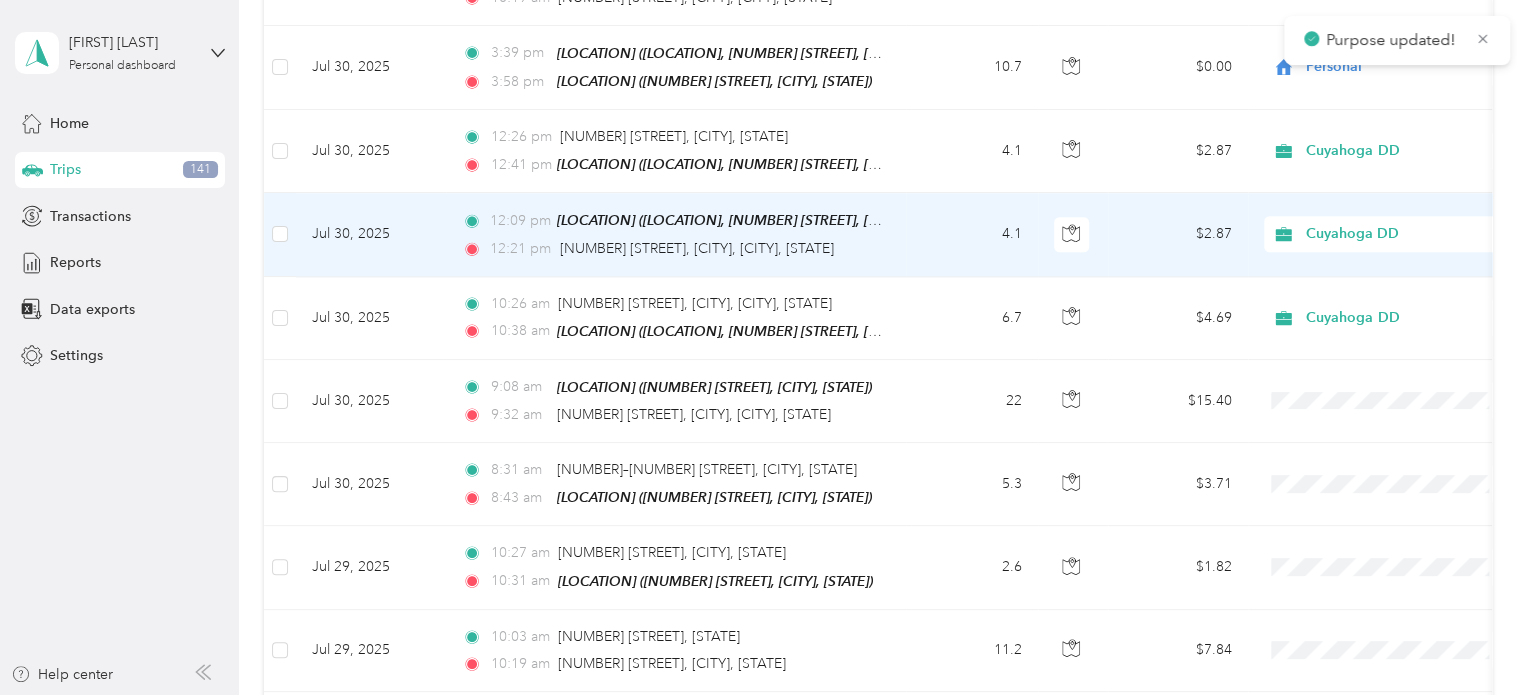 scroll, scrollTop: 1228, scrollLeft: 0, axis: vertical 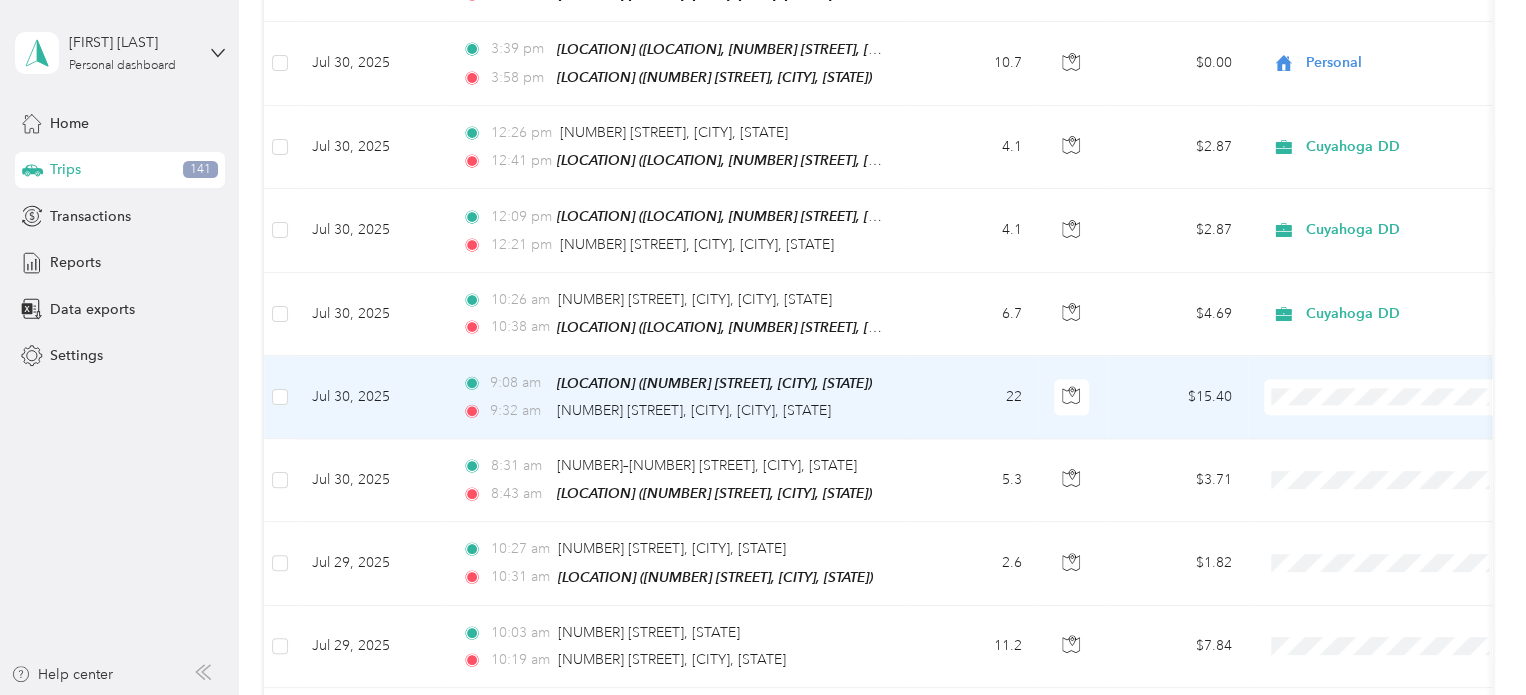click on "Personal" at bounding box center [1405, 452] 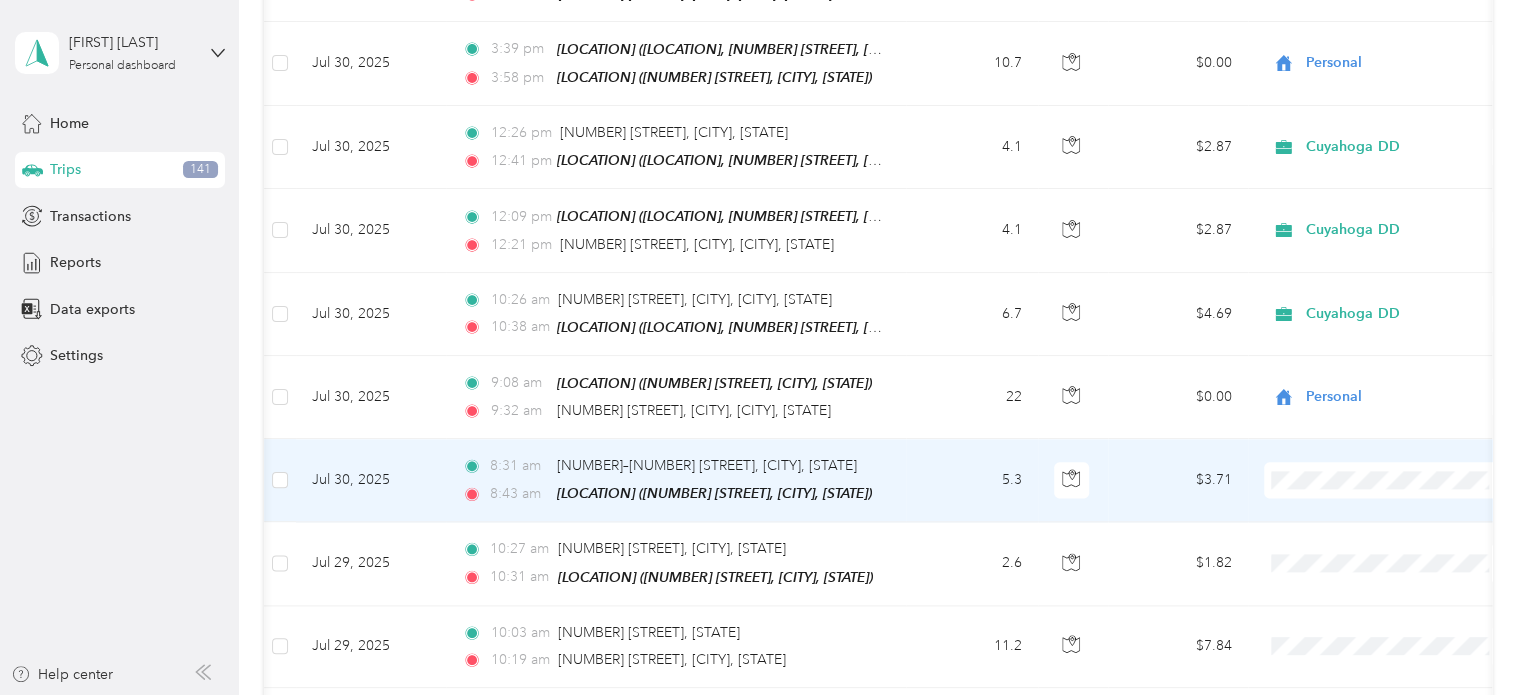 scroll, scrollTop: 0, scrollLeft: 12, axis: horizontal 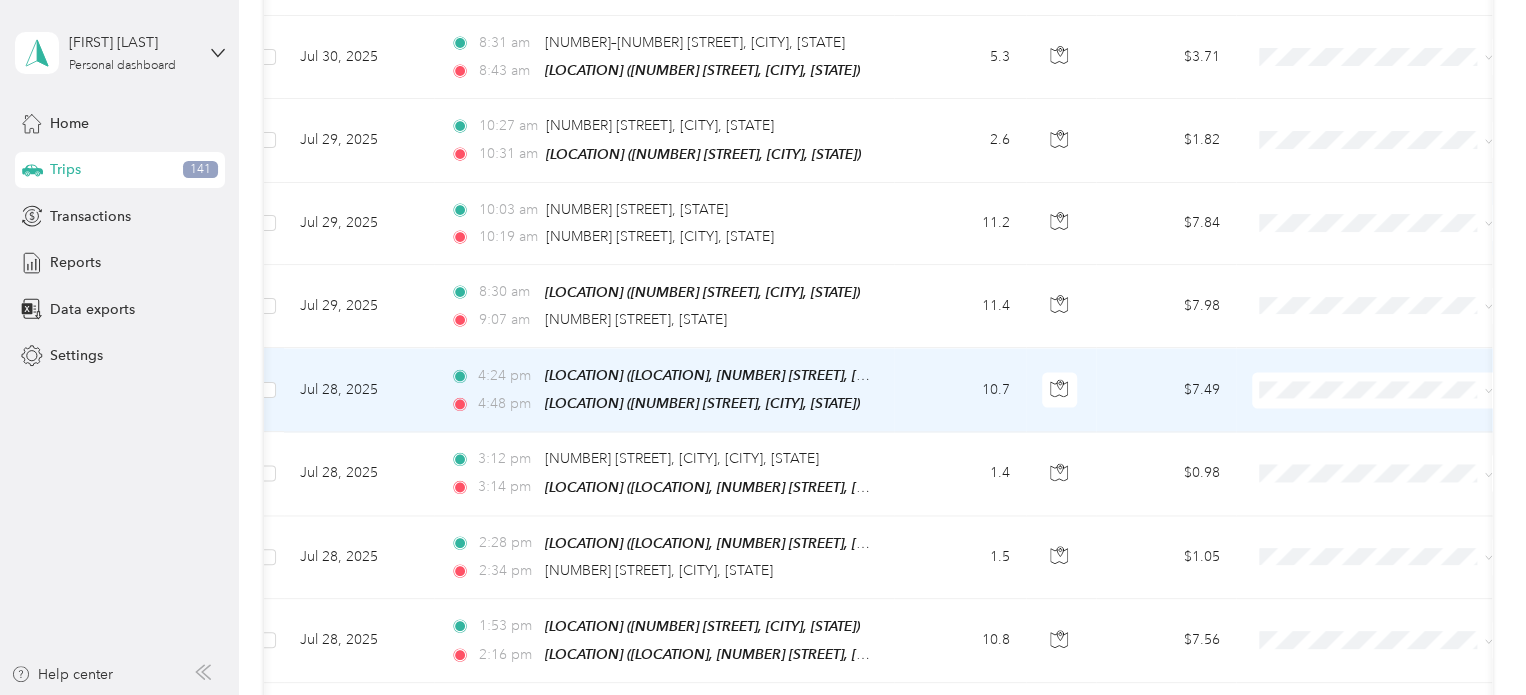 click at bounding box center [1376, 390] 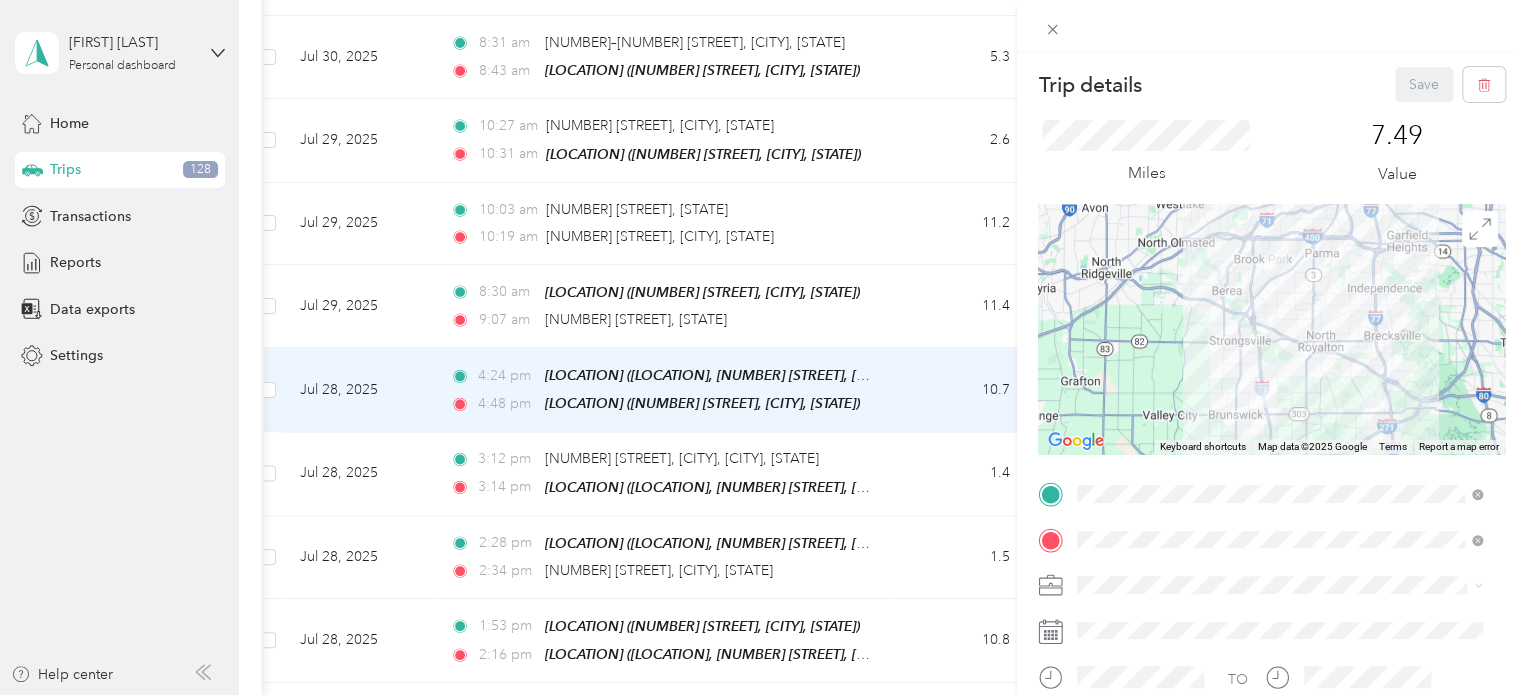 click at bounding box center [1271, 26] 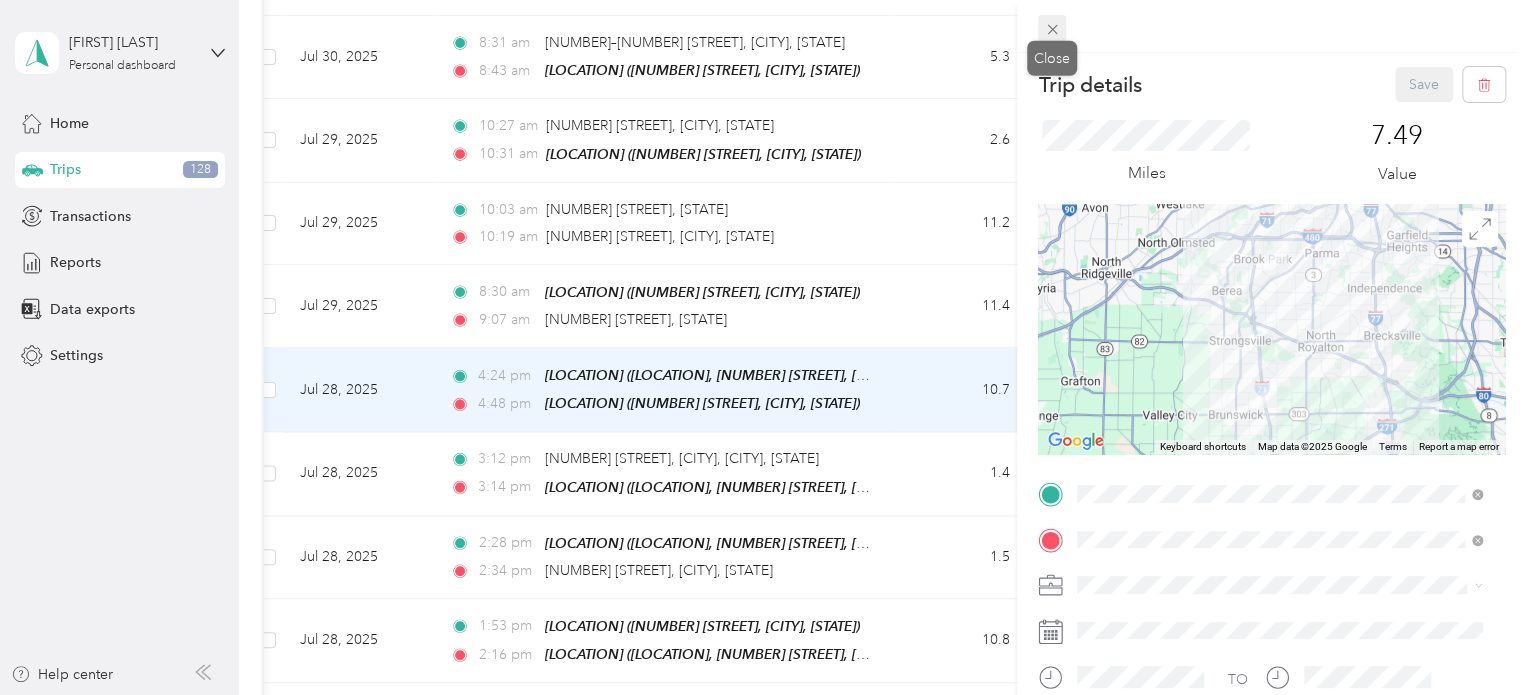 click 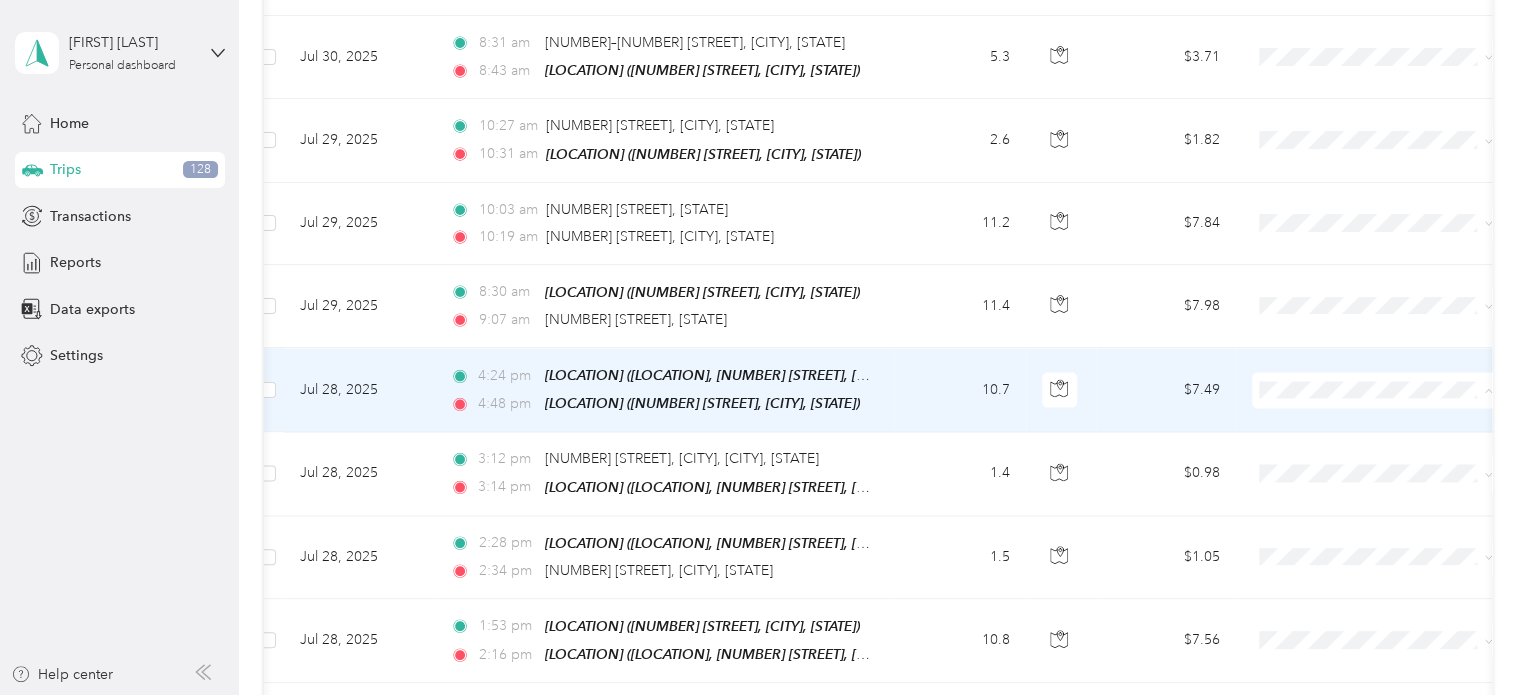 click on "Personal" at bounding box center (1393, 439) 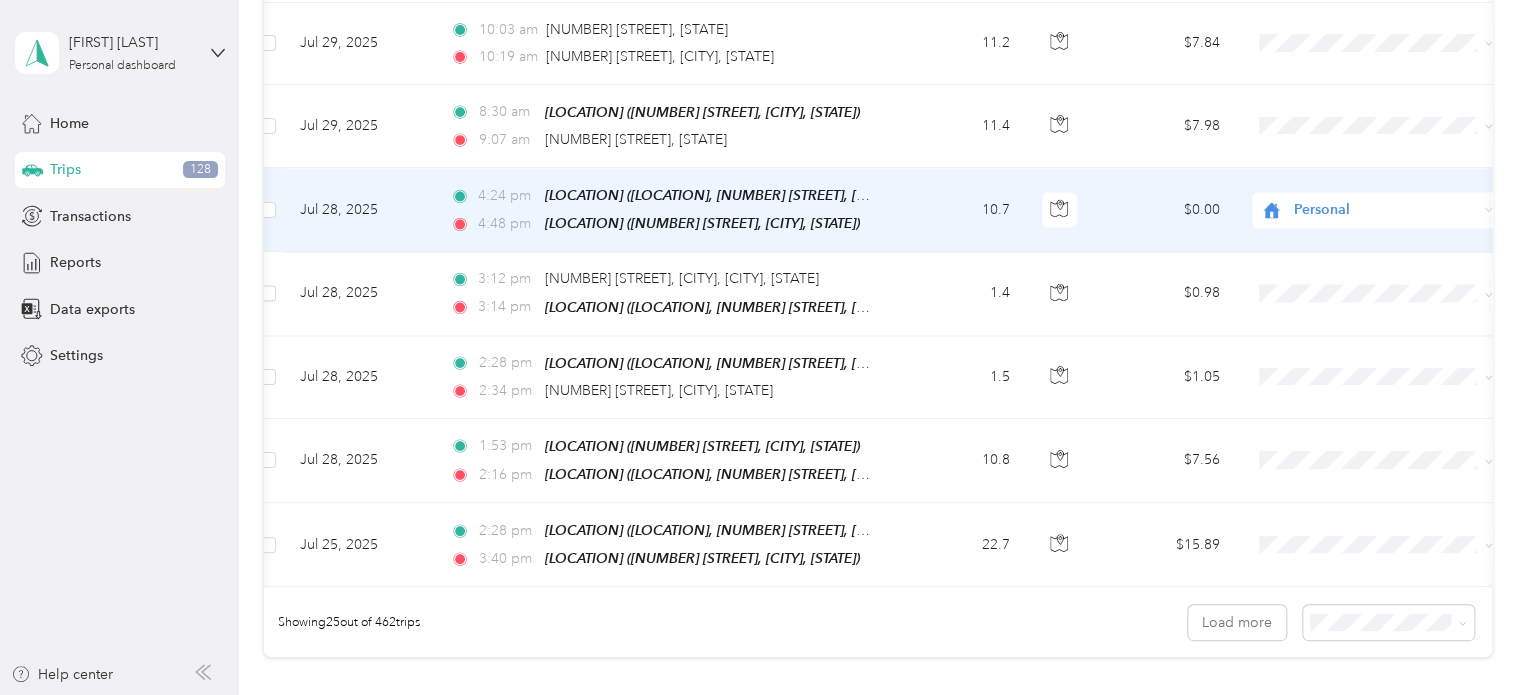 scroll, scrollTop: 1832, scrollLeft: 0, axis: vertical 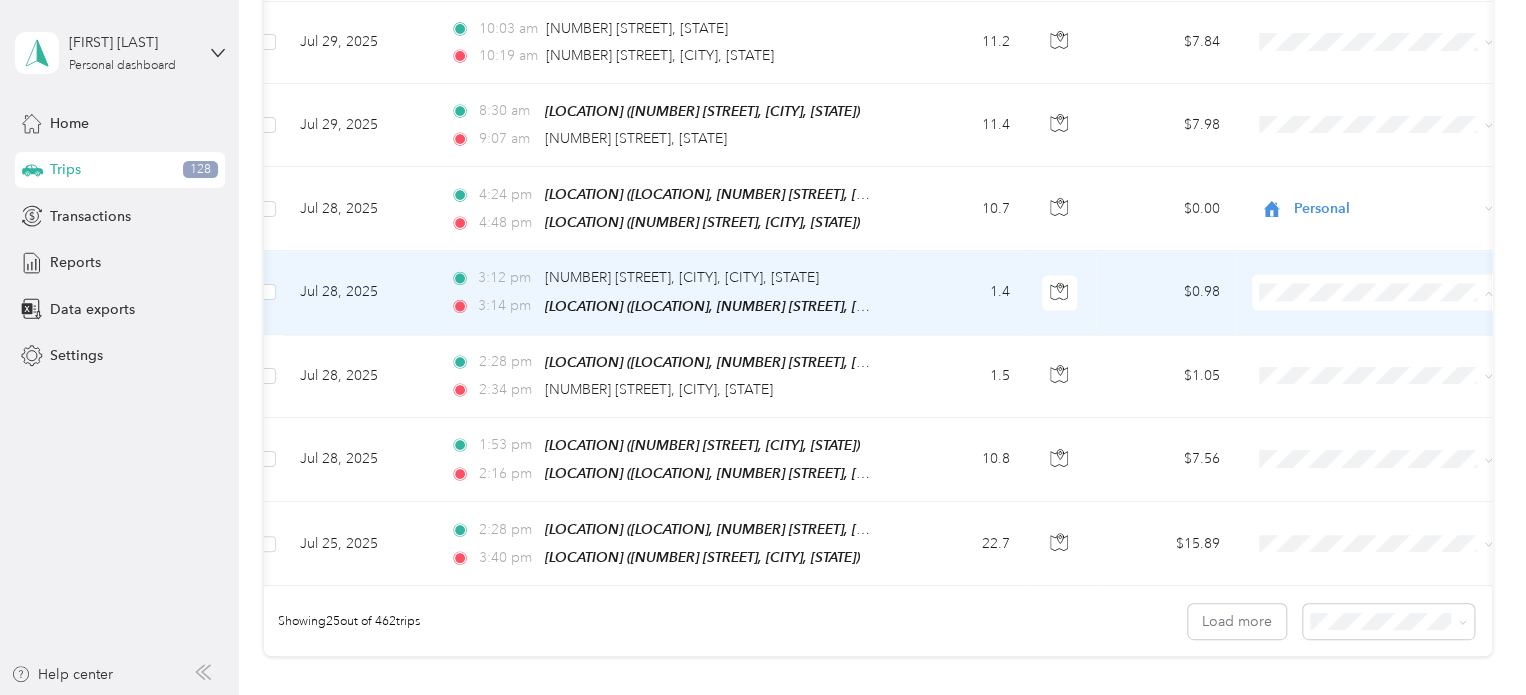 click on "Cuyahoga DD" at bounding box center (1393, 305) 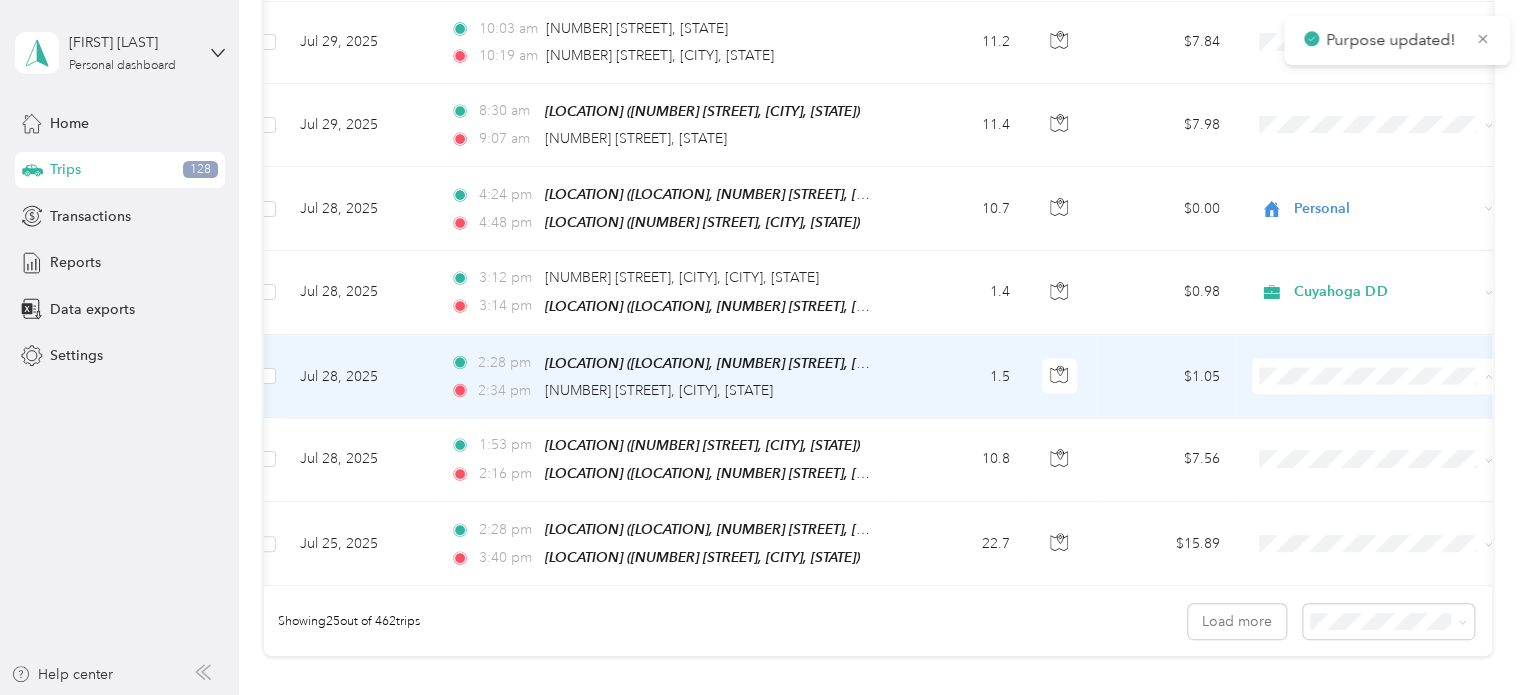 click on "Cuyahoga DD" at bounding box center [1393, 387] 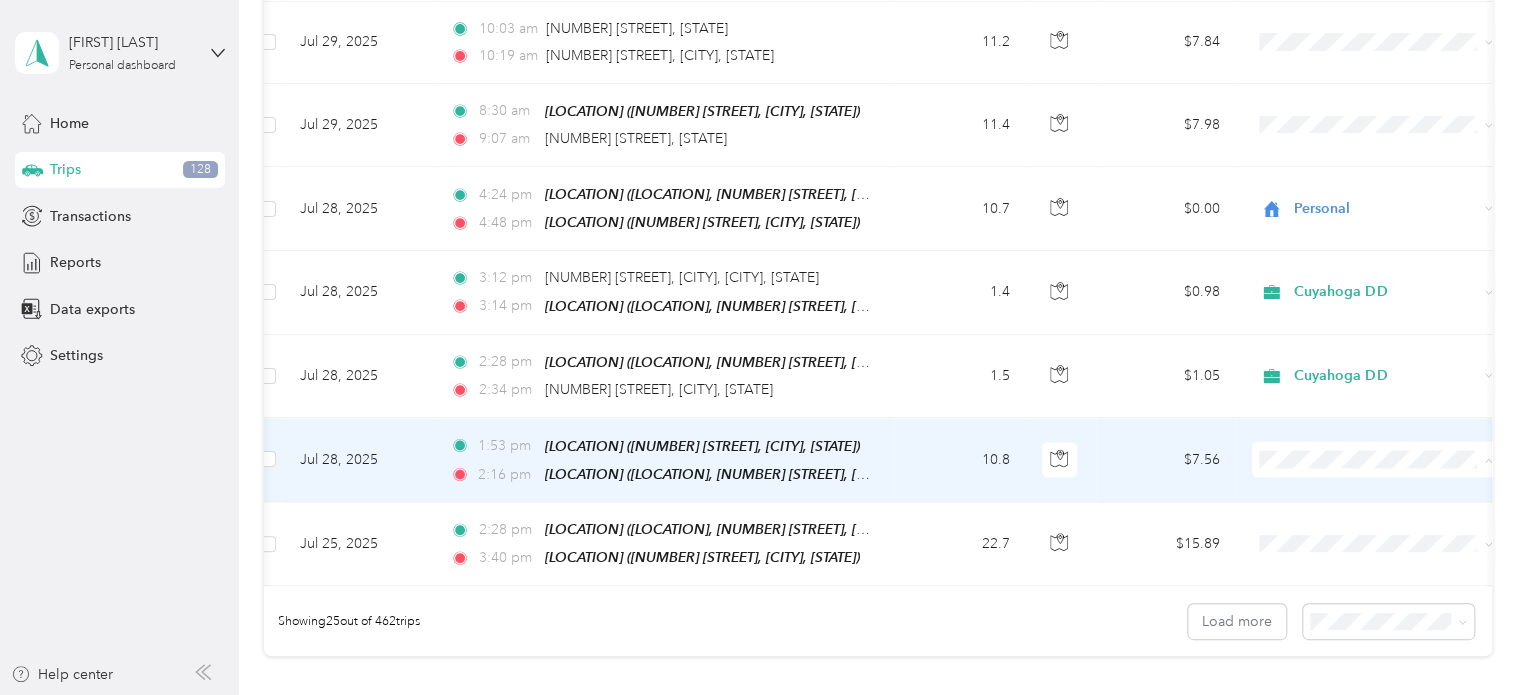 click on "Personal" at bounding box center (1393, 504) 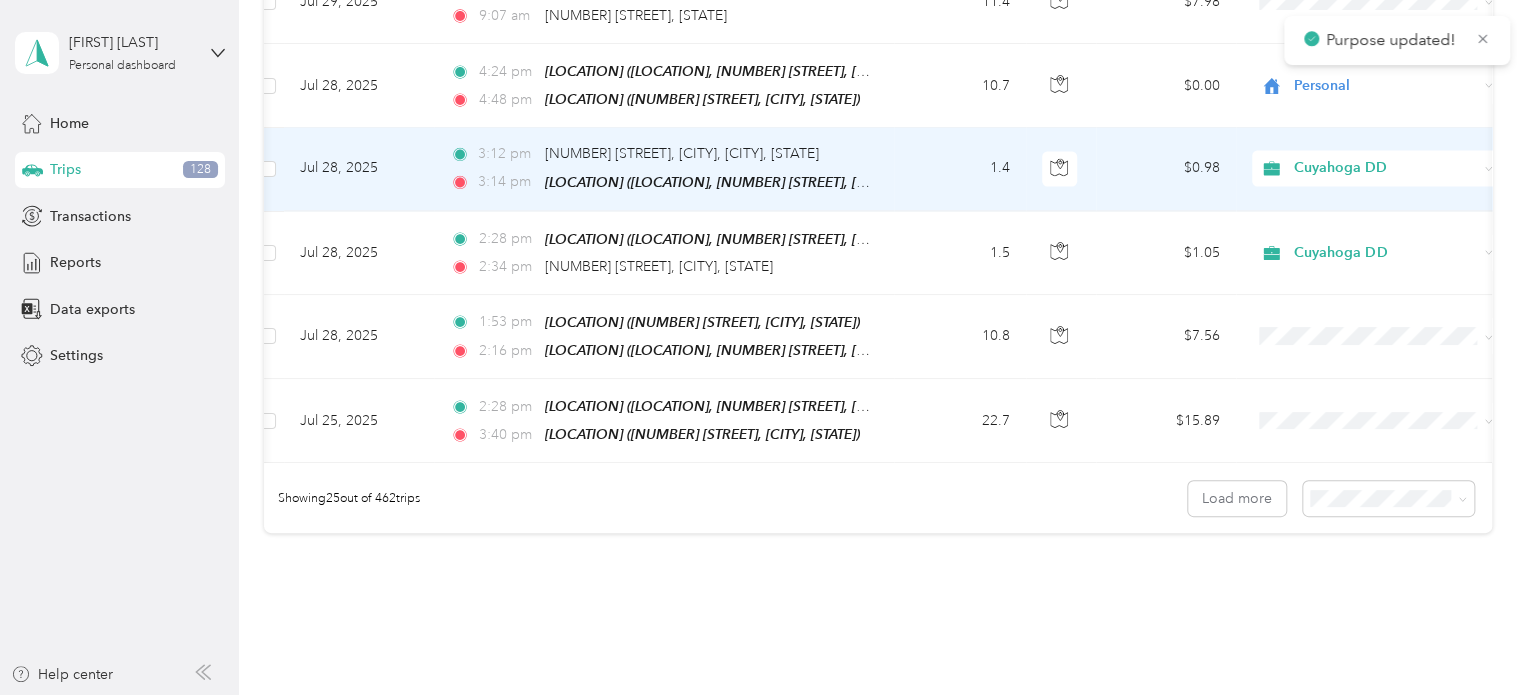 scroll, scrollTop: 1956, scrollLeft: 0, axis: vertical 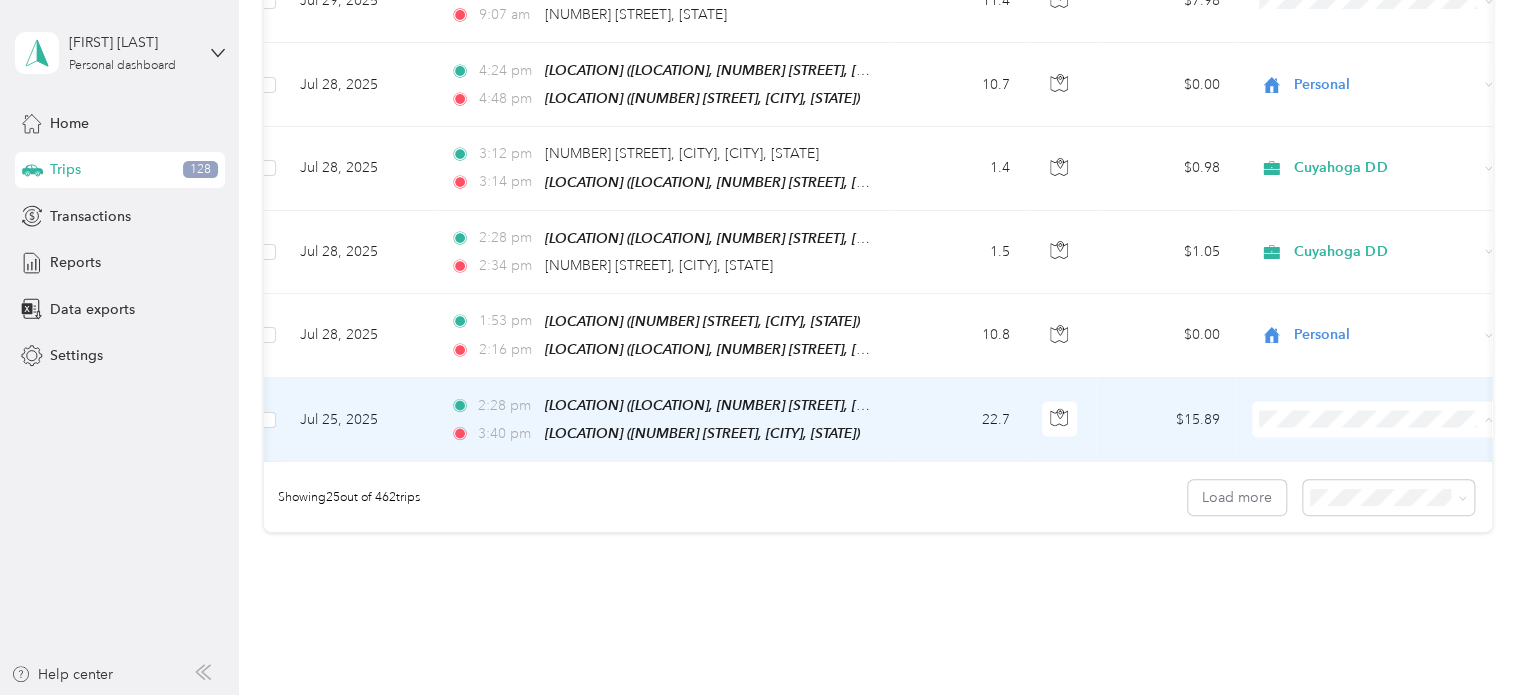 click on "Personal" at bounding box center (1393, 462) 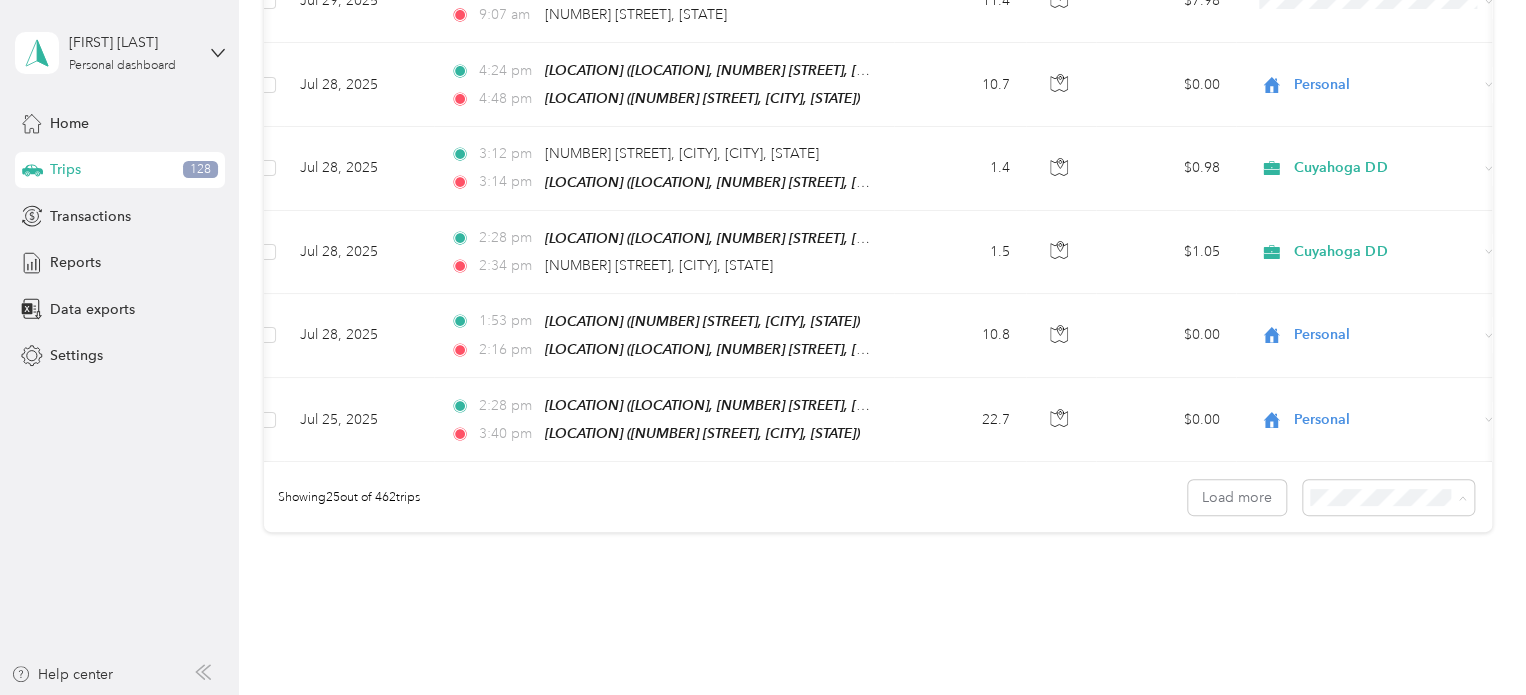 click on "100 per load" at bounding box center (1383, 588) 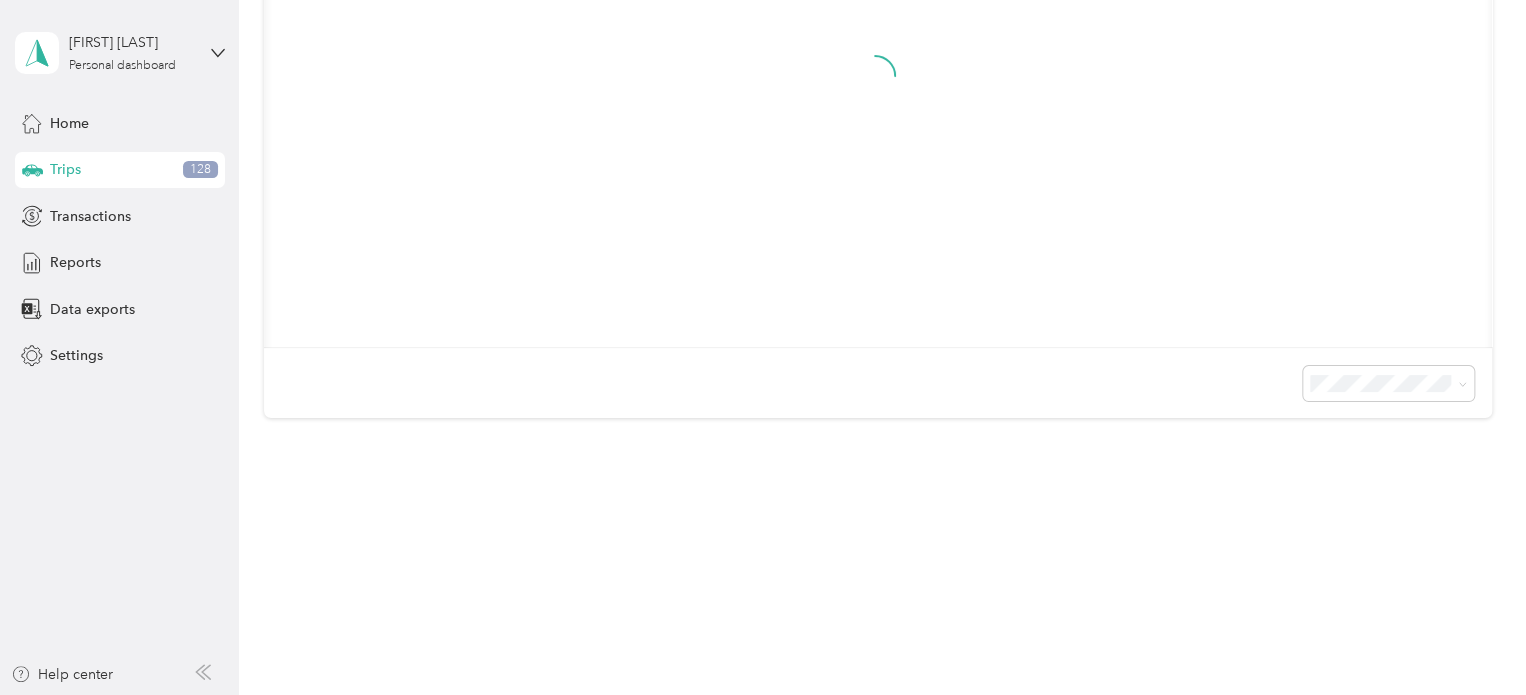 click at bounding box center (875, 93) 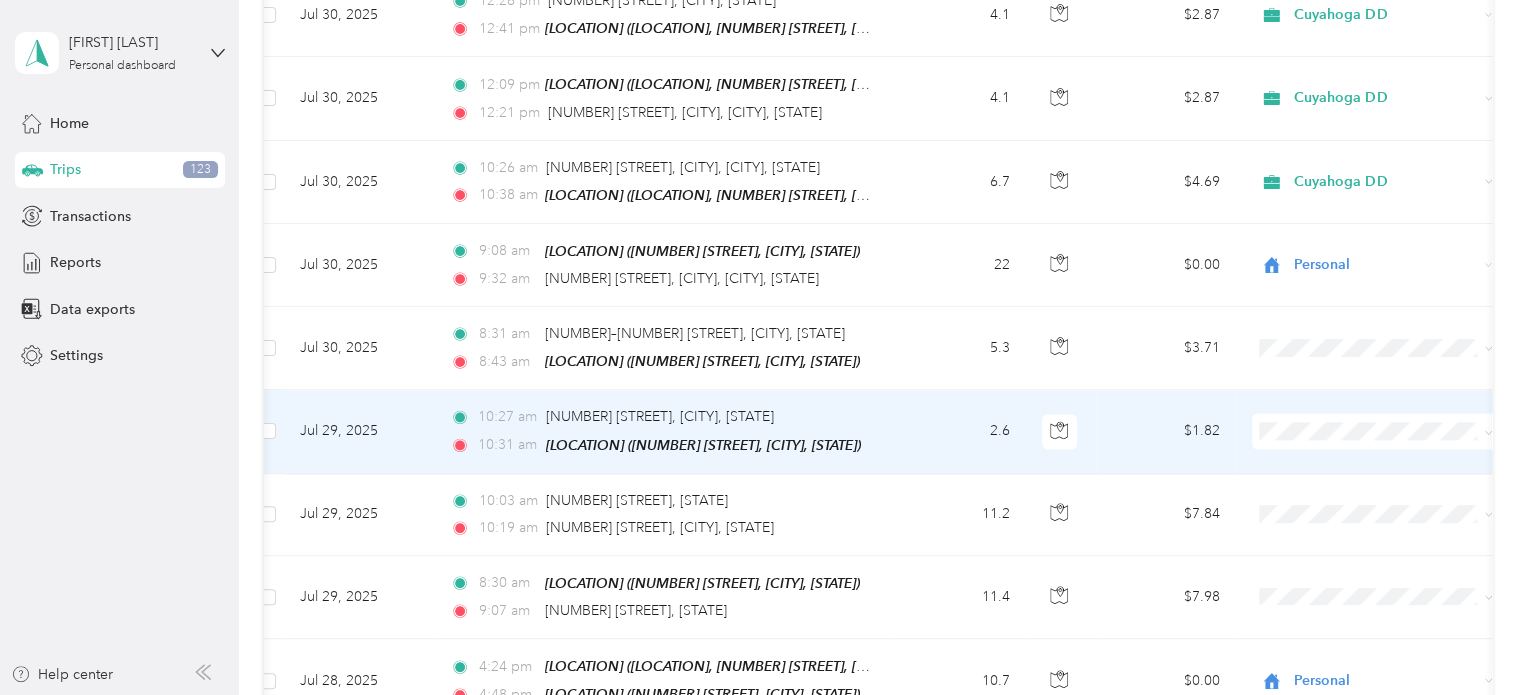 scroll, scrollTop: 1359, scrollLeft: 0, axis: vertical 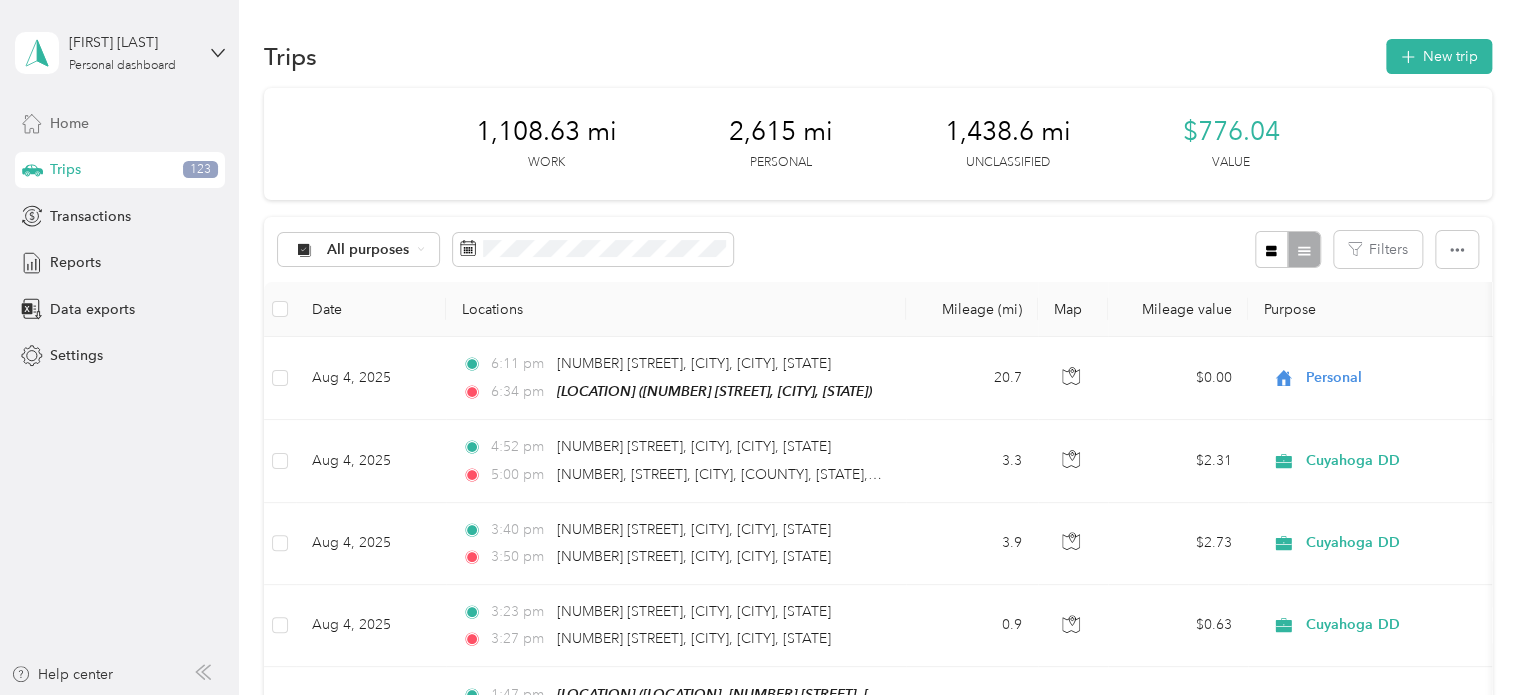 click on "Home" at bounding box center [69, 123] 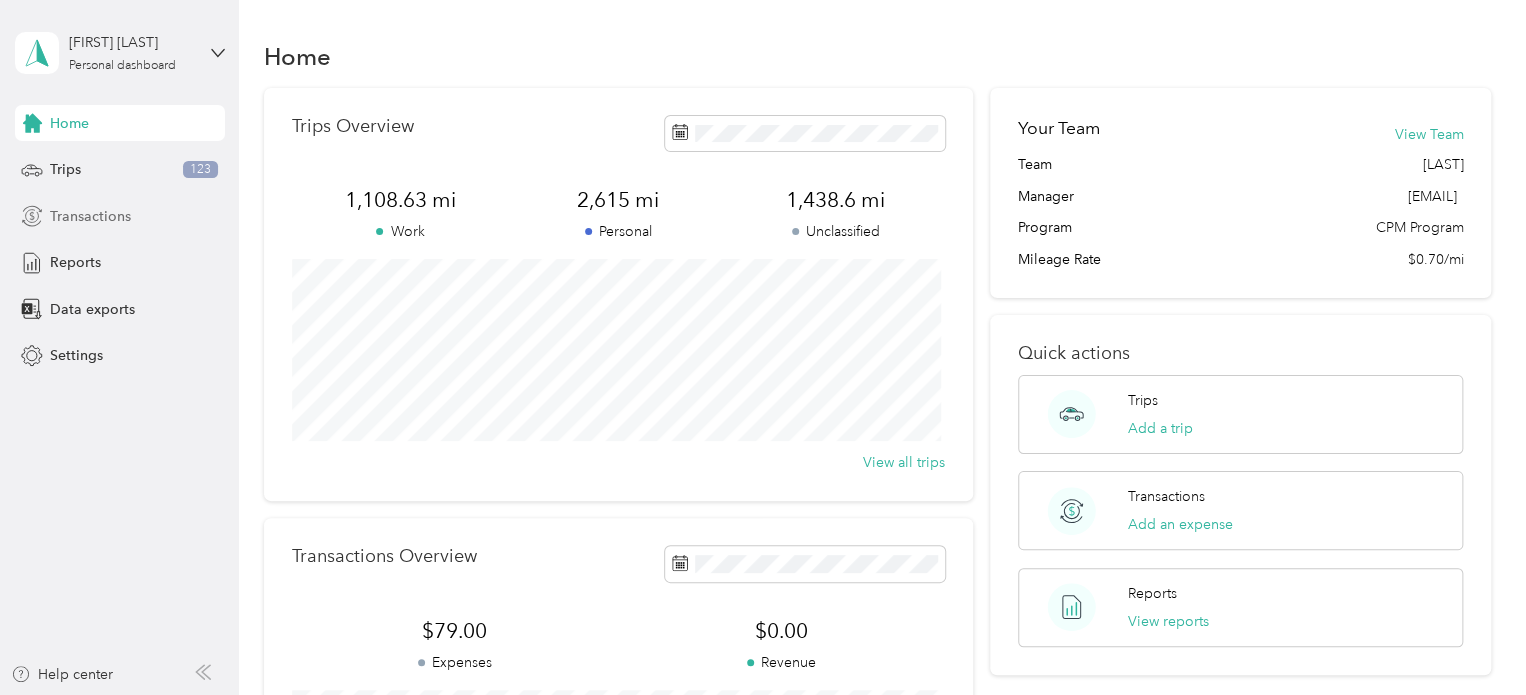 click on "Transactions" at bounding box center [90, 216] 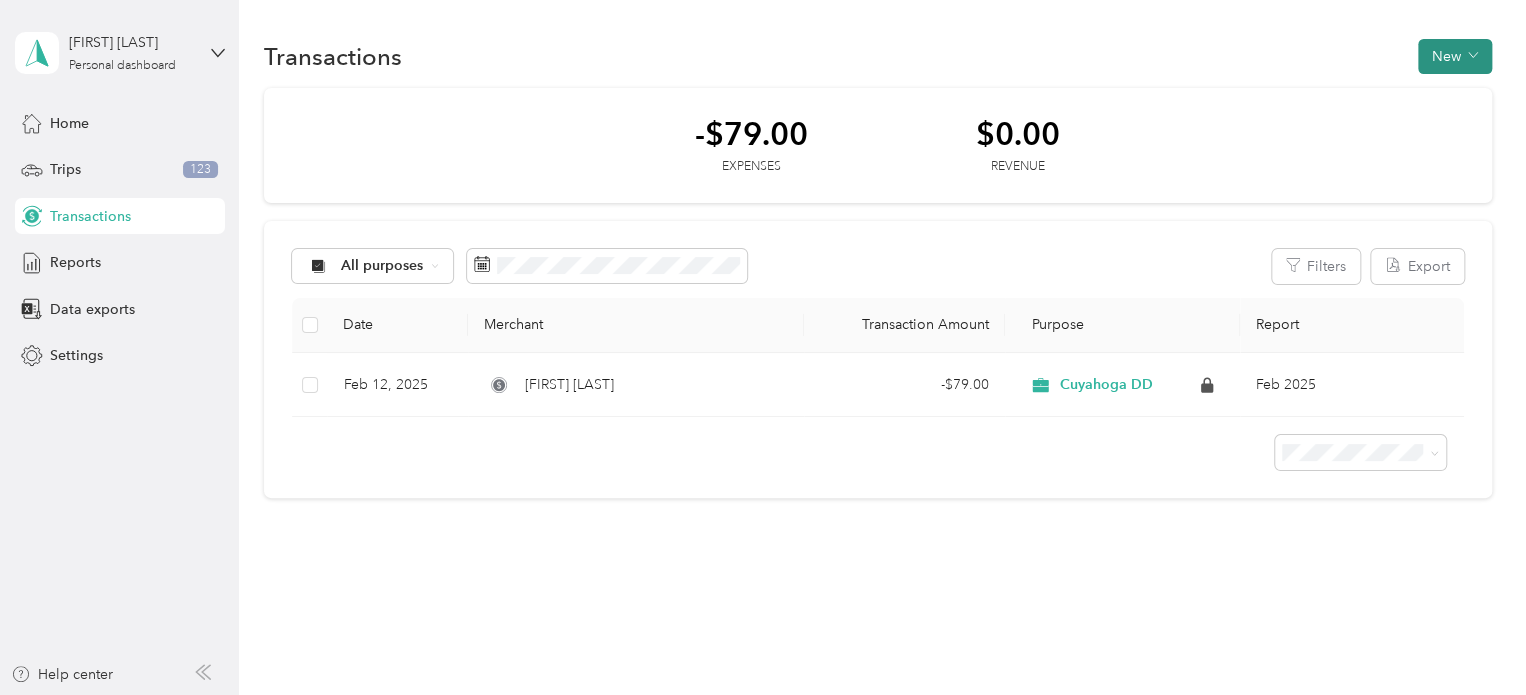 click on "New" at bounding box center (1455, 56) 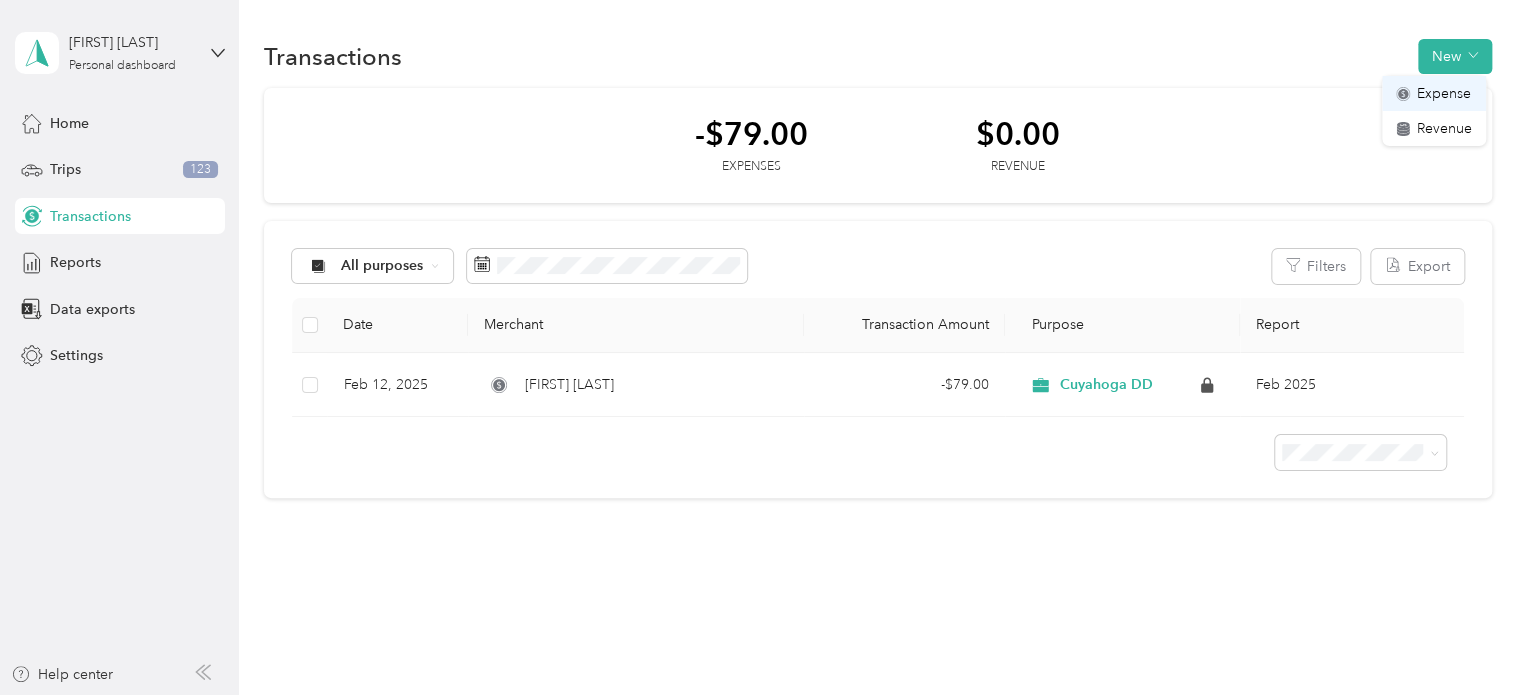 click on "Expense" at bounding box center (1444, 93) 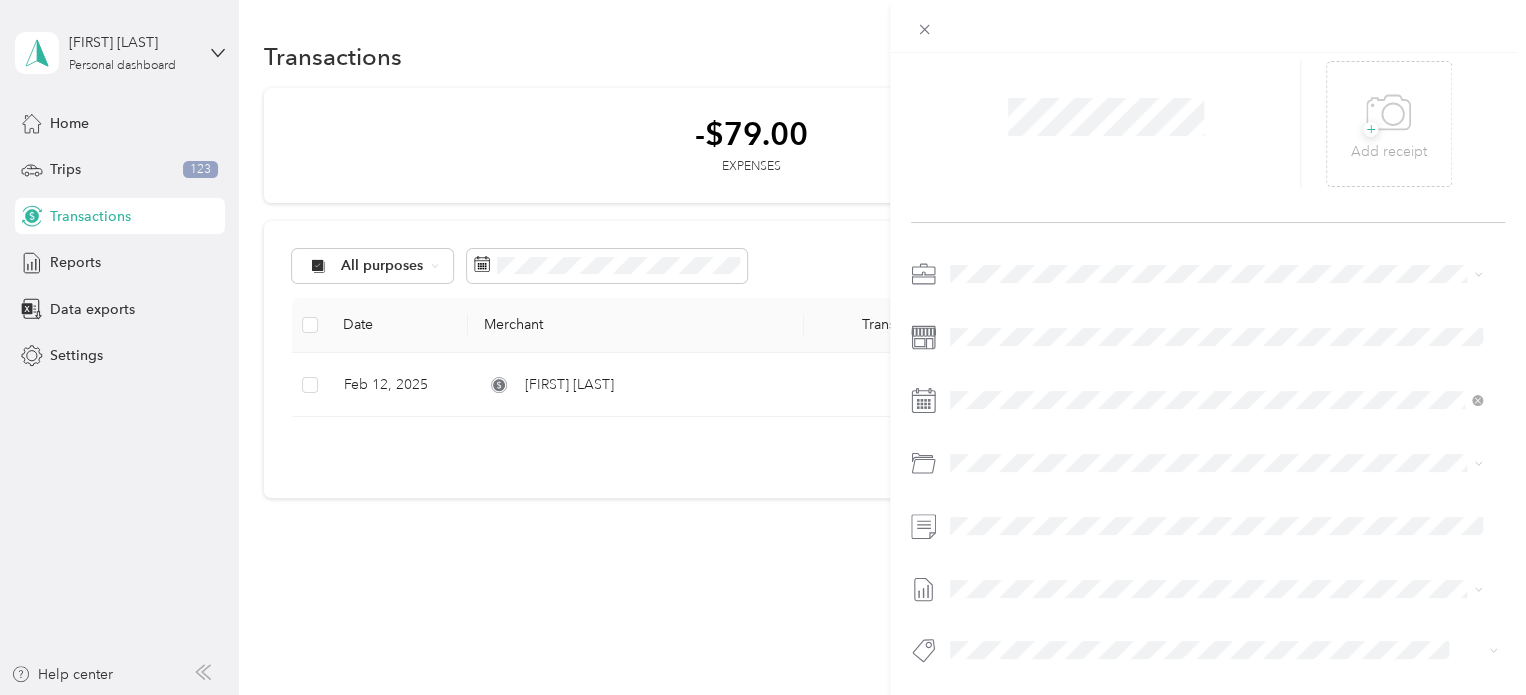 scroll, scrollTop: 84, scrollLeft: 0, axis: vertical 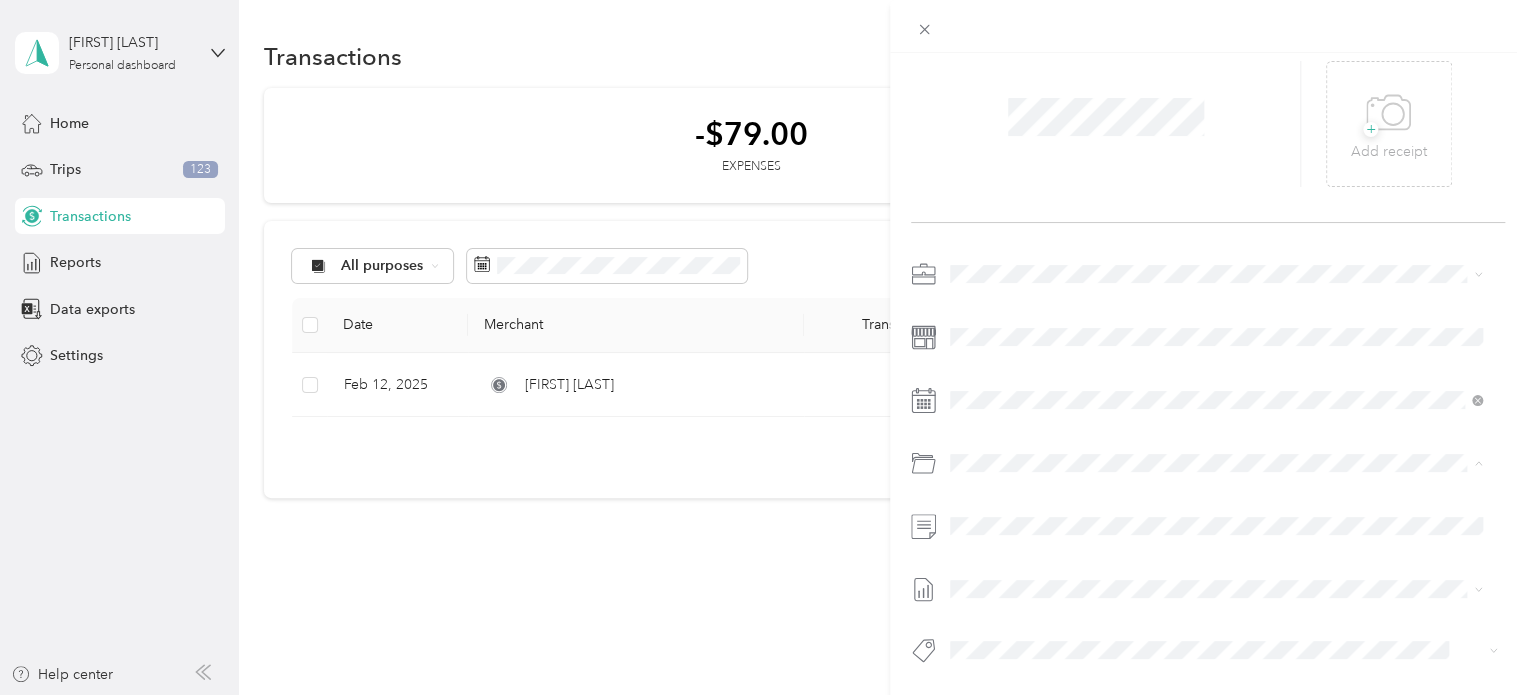 click on "This  expense  cannot be edited because it is either under review, approved, or paid. Contact your Team Manager to edit it. New Expense  Save + Add receipt" at bounding box center [763, 347] 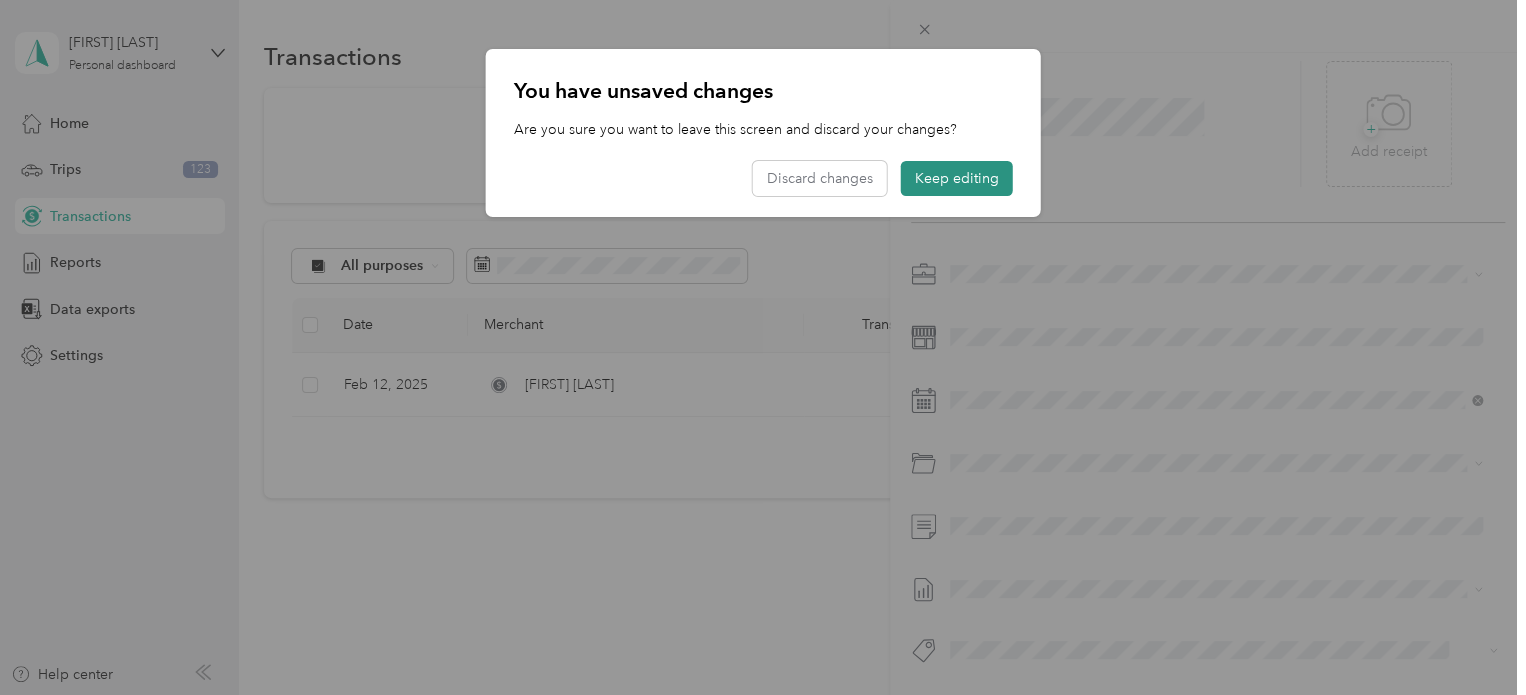 click on "Keep editing" at bounding box center (957, 178) 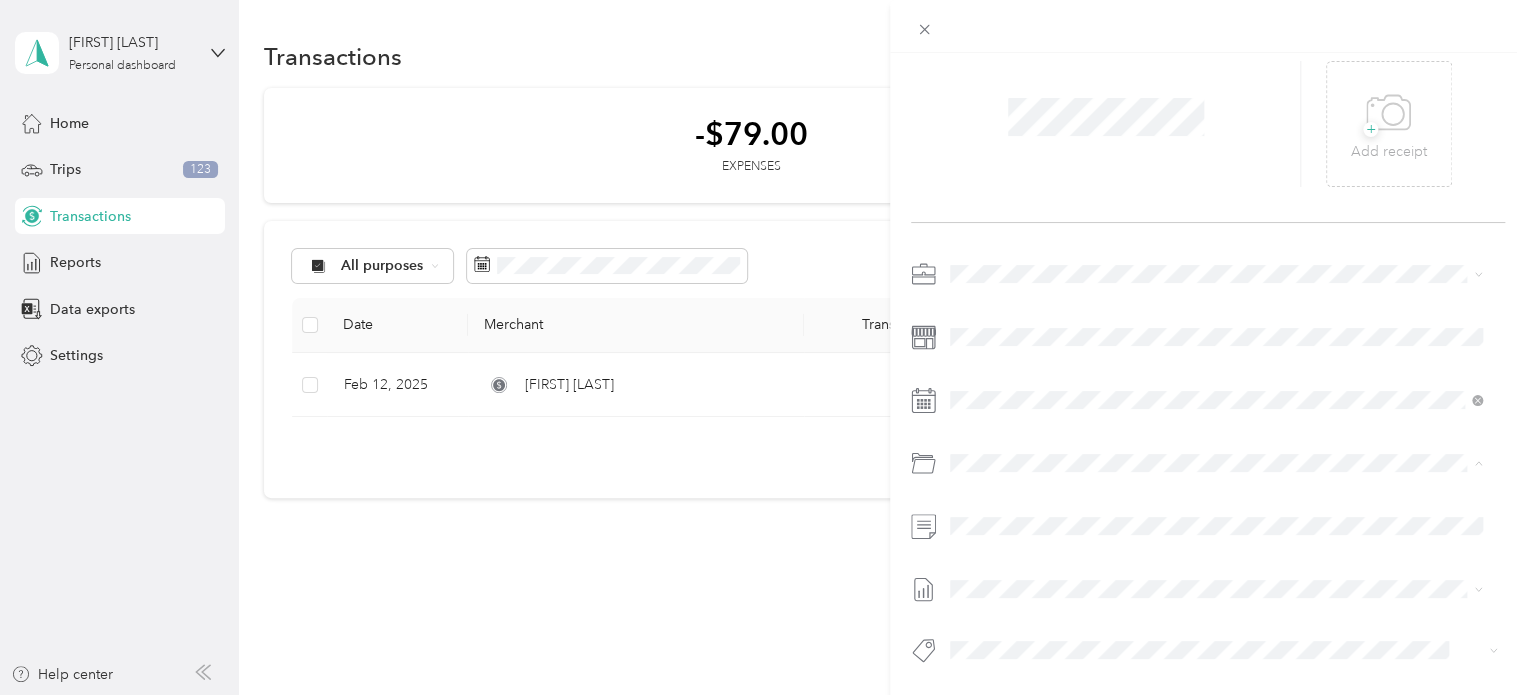 click on "This  expense  cannot be edited because it is either under review, approved, or paid. Contact your Team Manager to edit it. New Expense  Save + Add receipt" at bounding box center (763, 347) 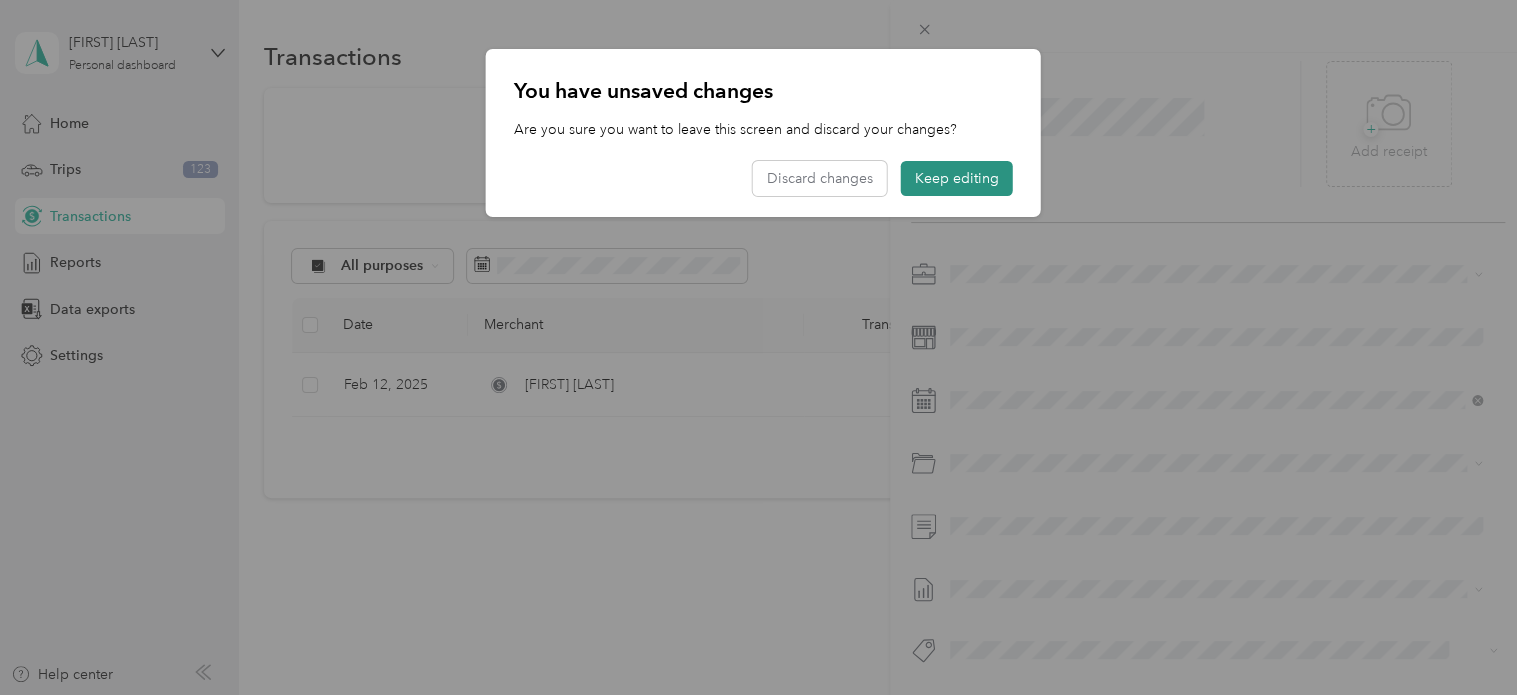 click on "Keep editing" at bounding box center [957, 178] 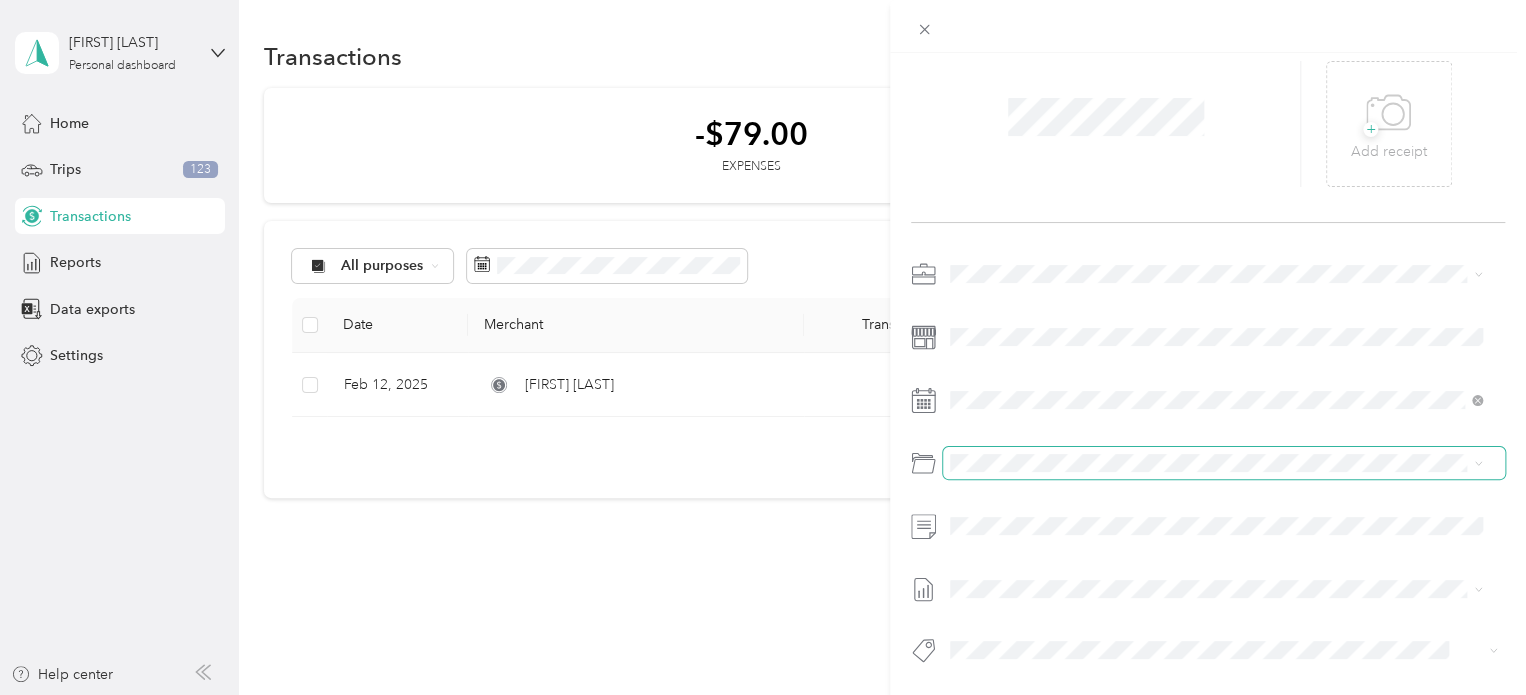 click at bounding box center (1224, 463) 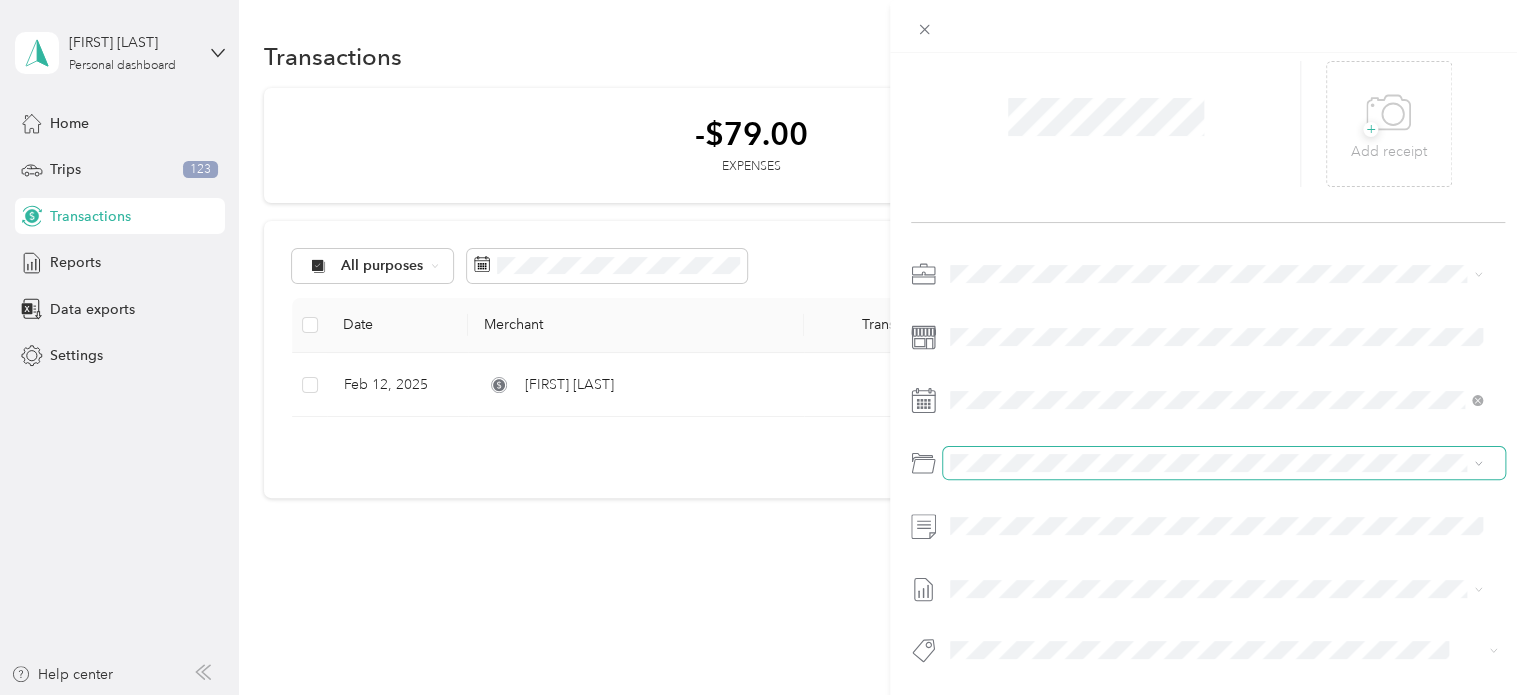 click 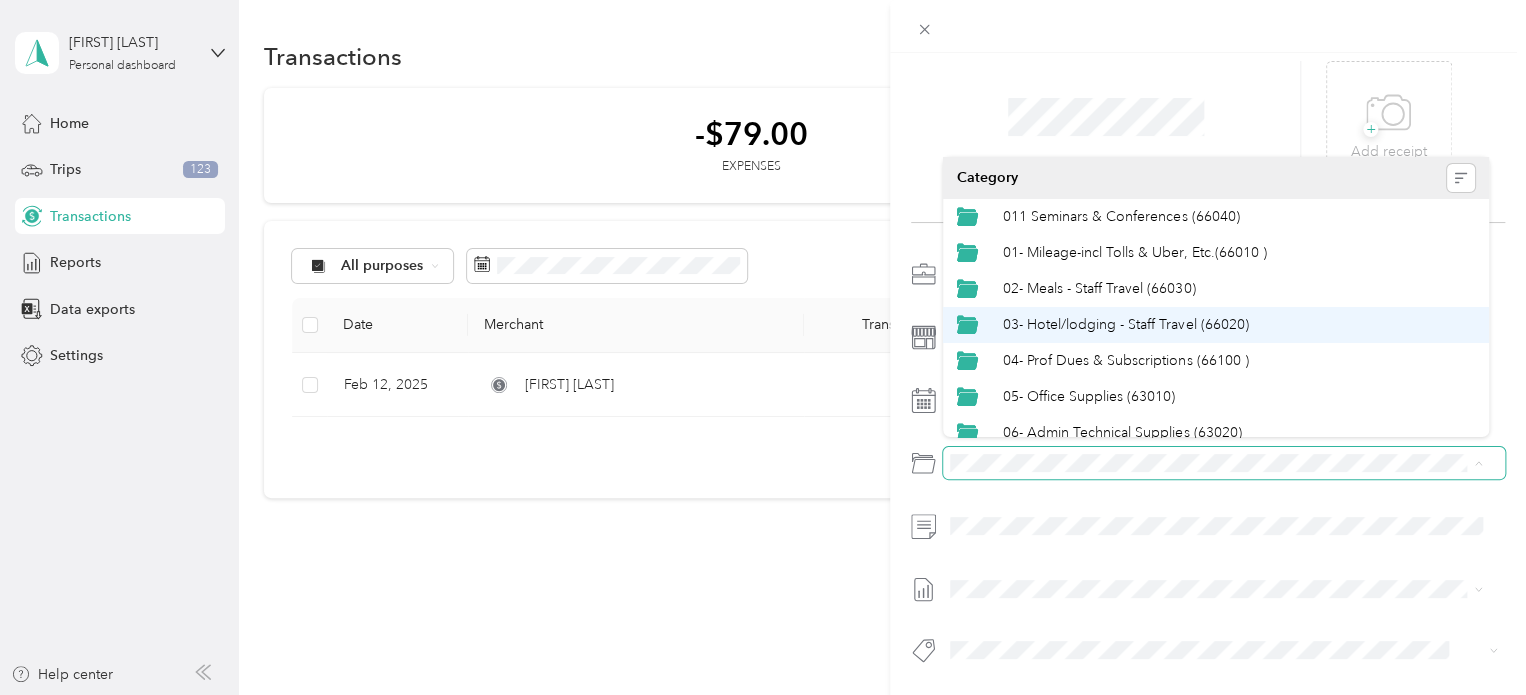 scroll, scrollTop: 0, scrollLeft: 0, axis: both 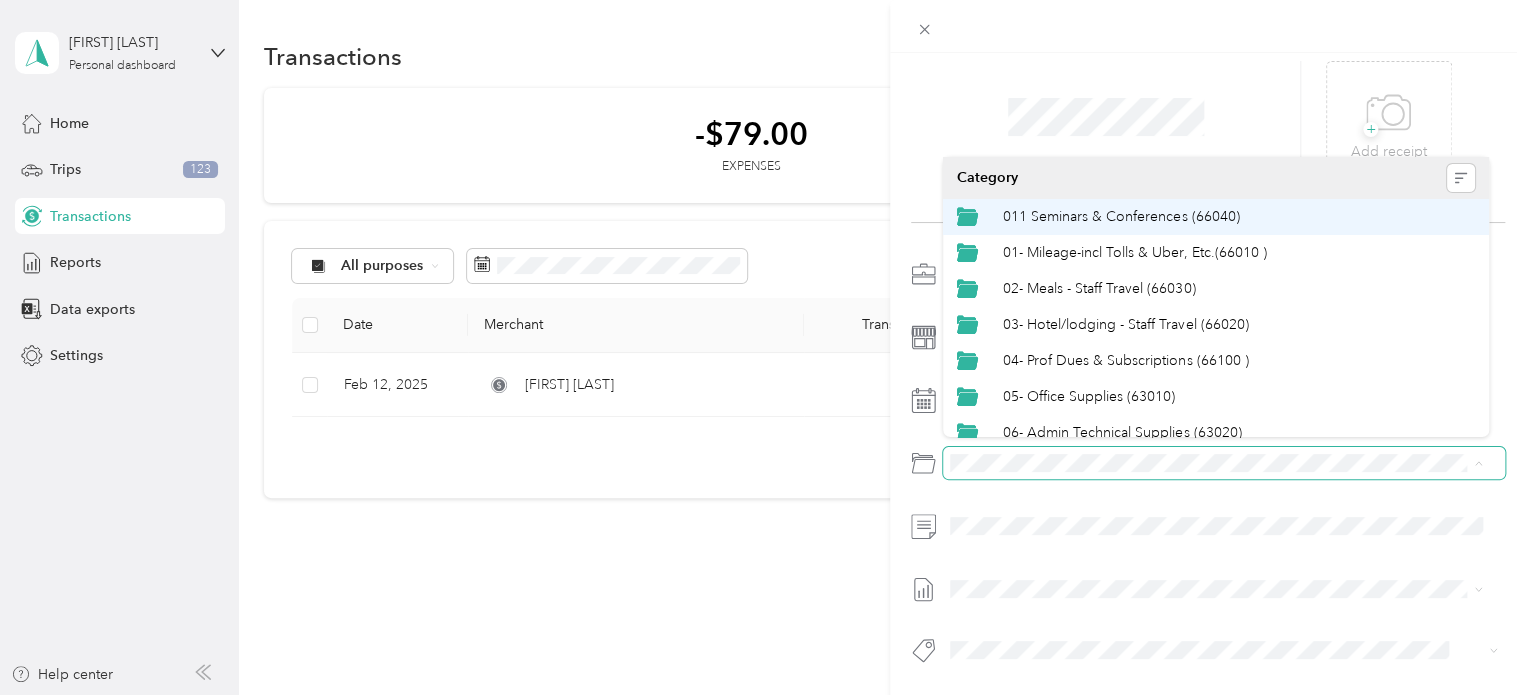 click on "011 Seminars & Conferences (66040)" at bounding box center (1239, 216) 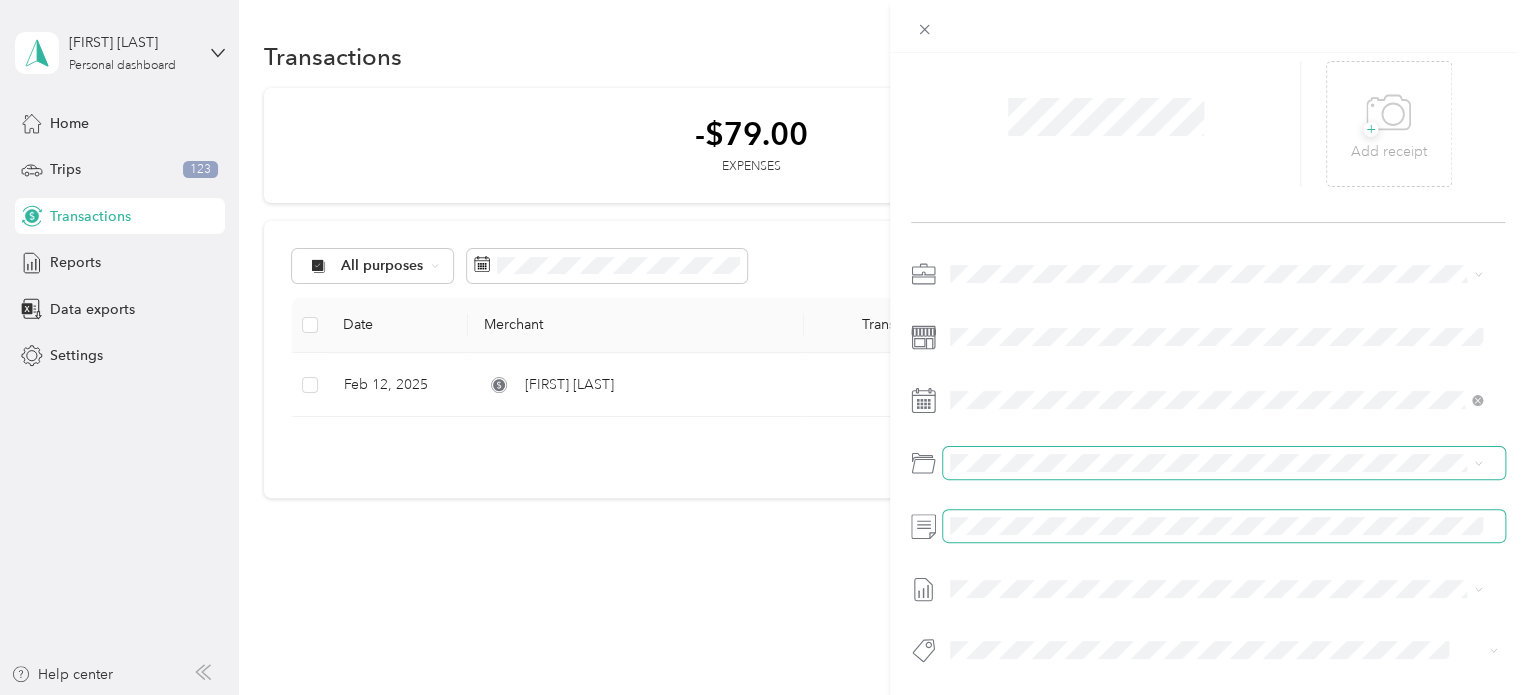 scroll, scrollTop: 91, scrollLeft: 0, axis: vertical 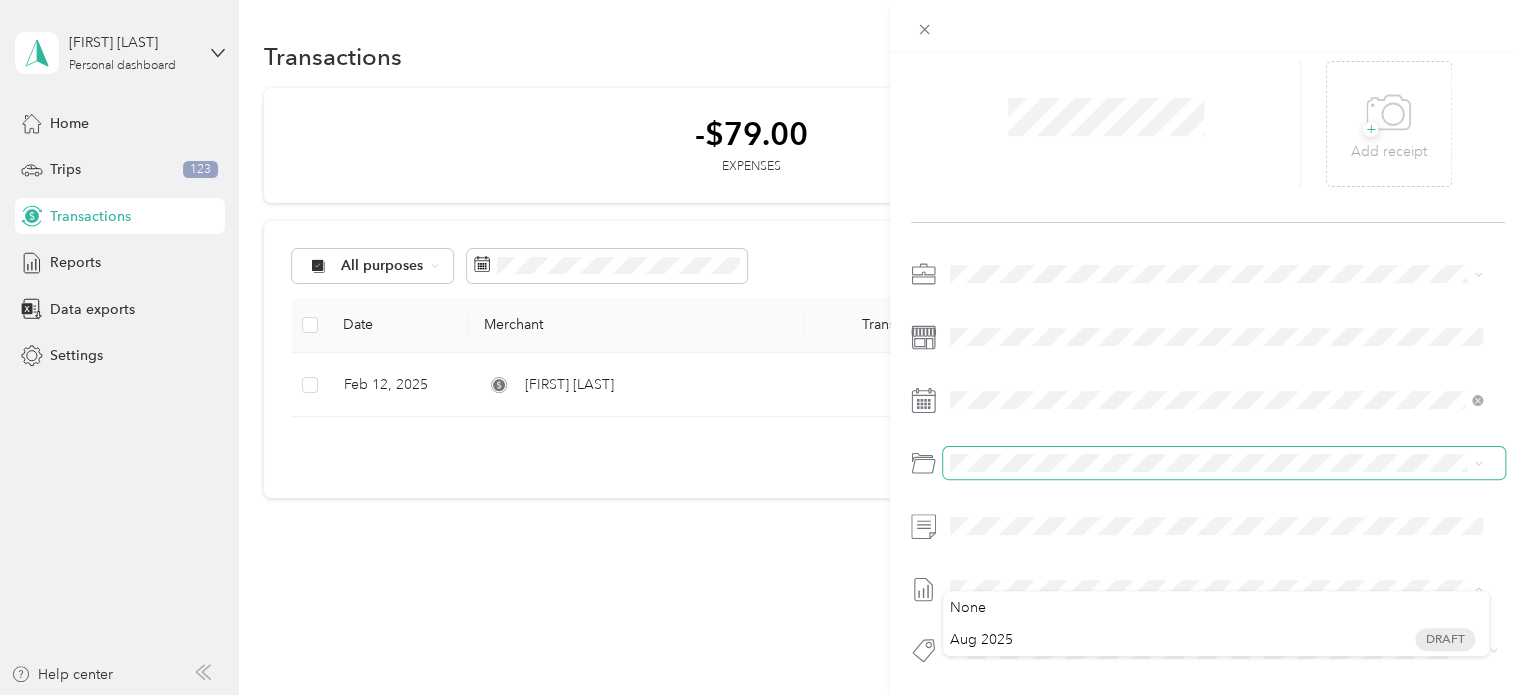 click at bounding box center (1224, 589) 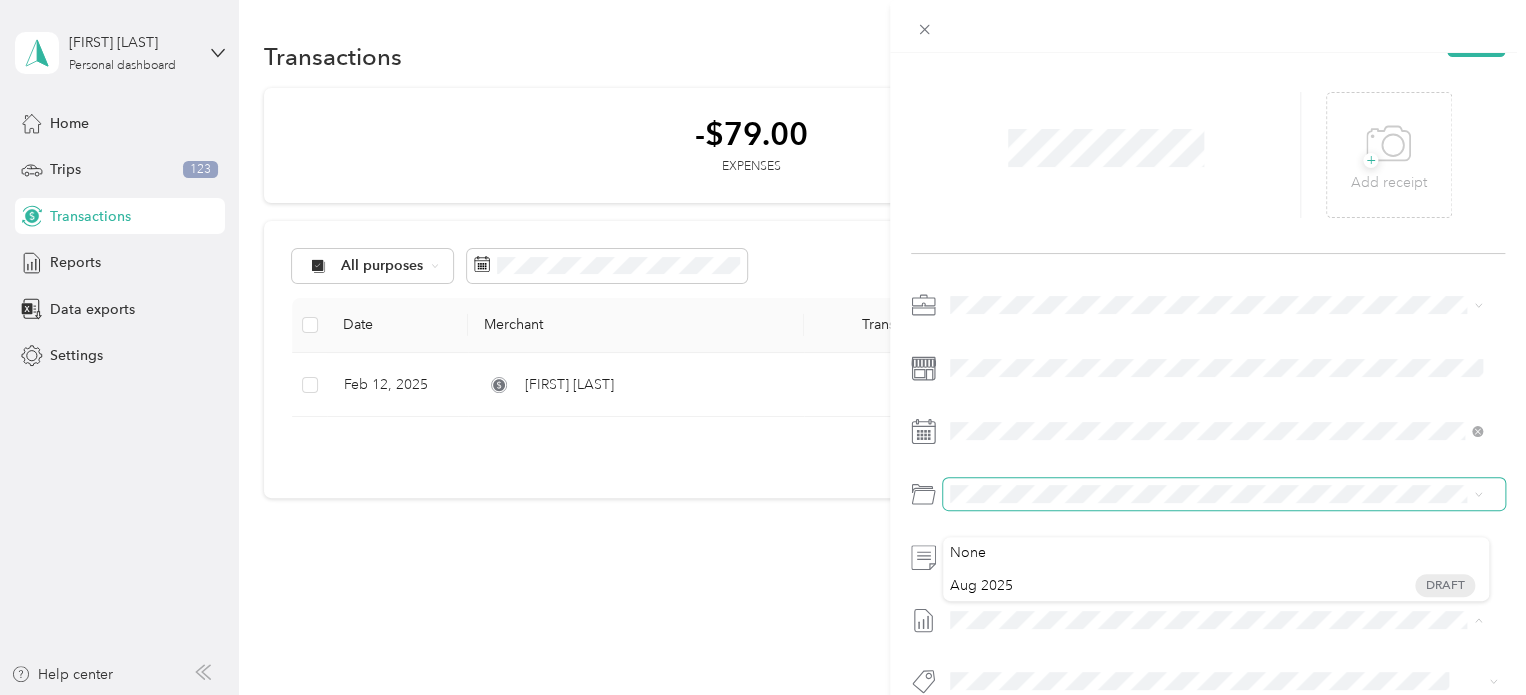 scroll, scrollTop: 43, scrollLeft: 0, axis: vertical 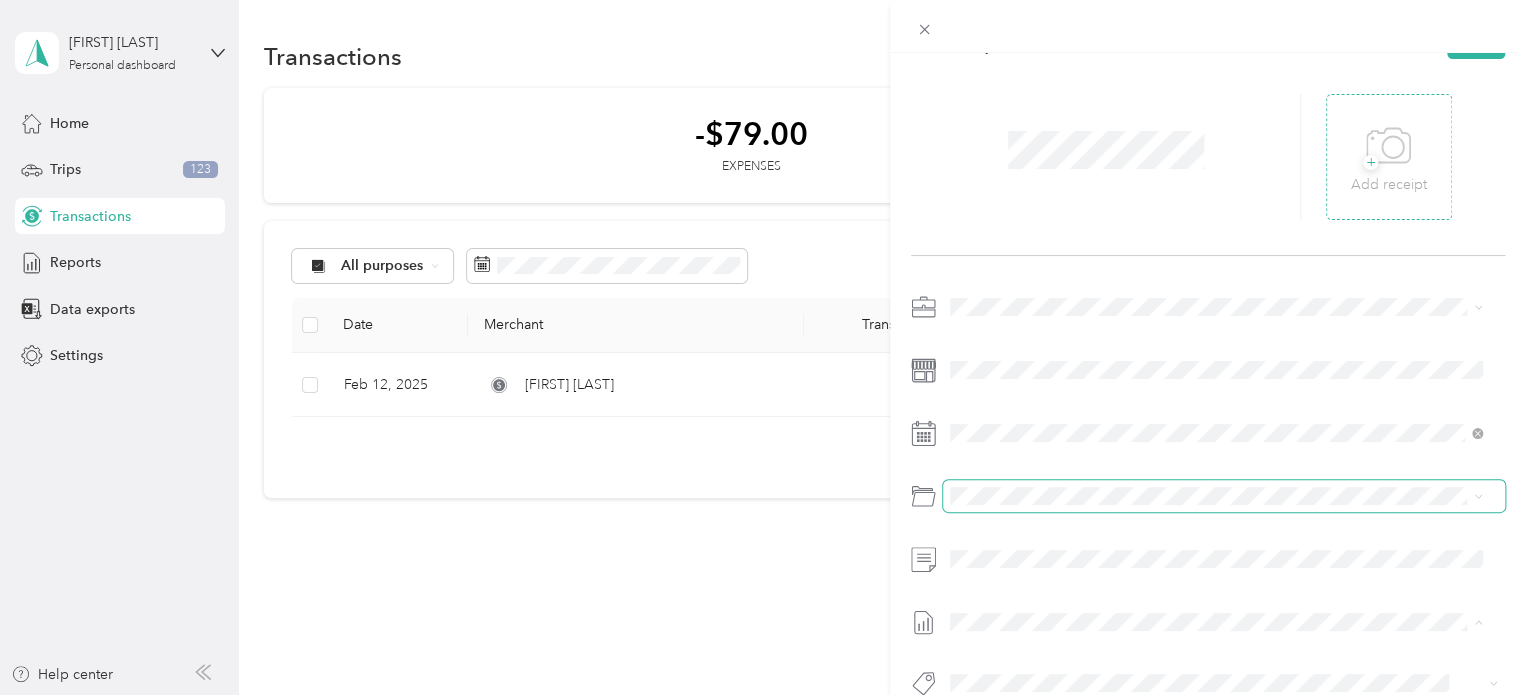 click on "+ Add receipt" at bounding box center (1389, 157) 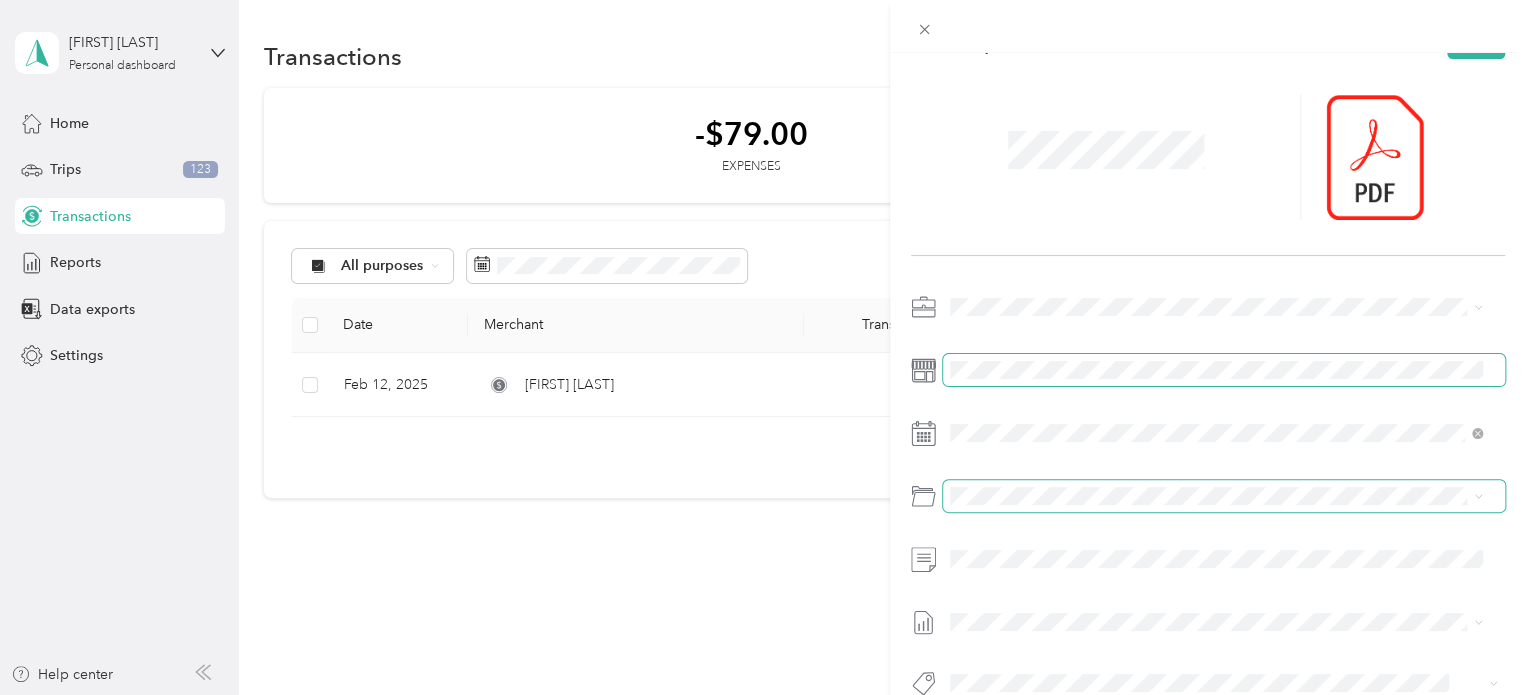 scroll, scrollTop: 91, scrollLeft: 0, axis: vertical 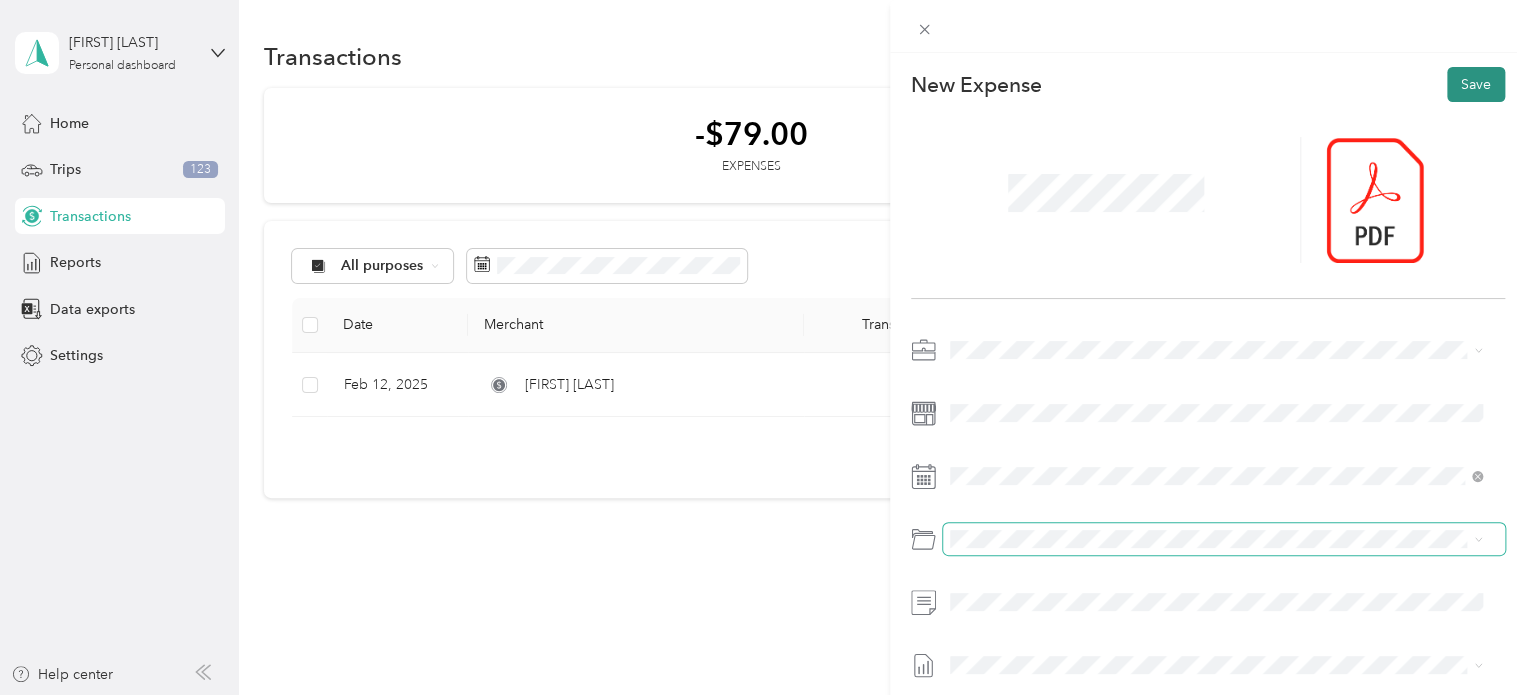 click on "Save" at bounding box center (1476, 84) 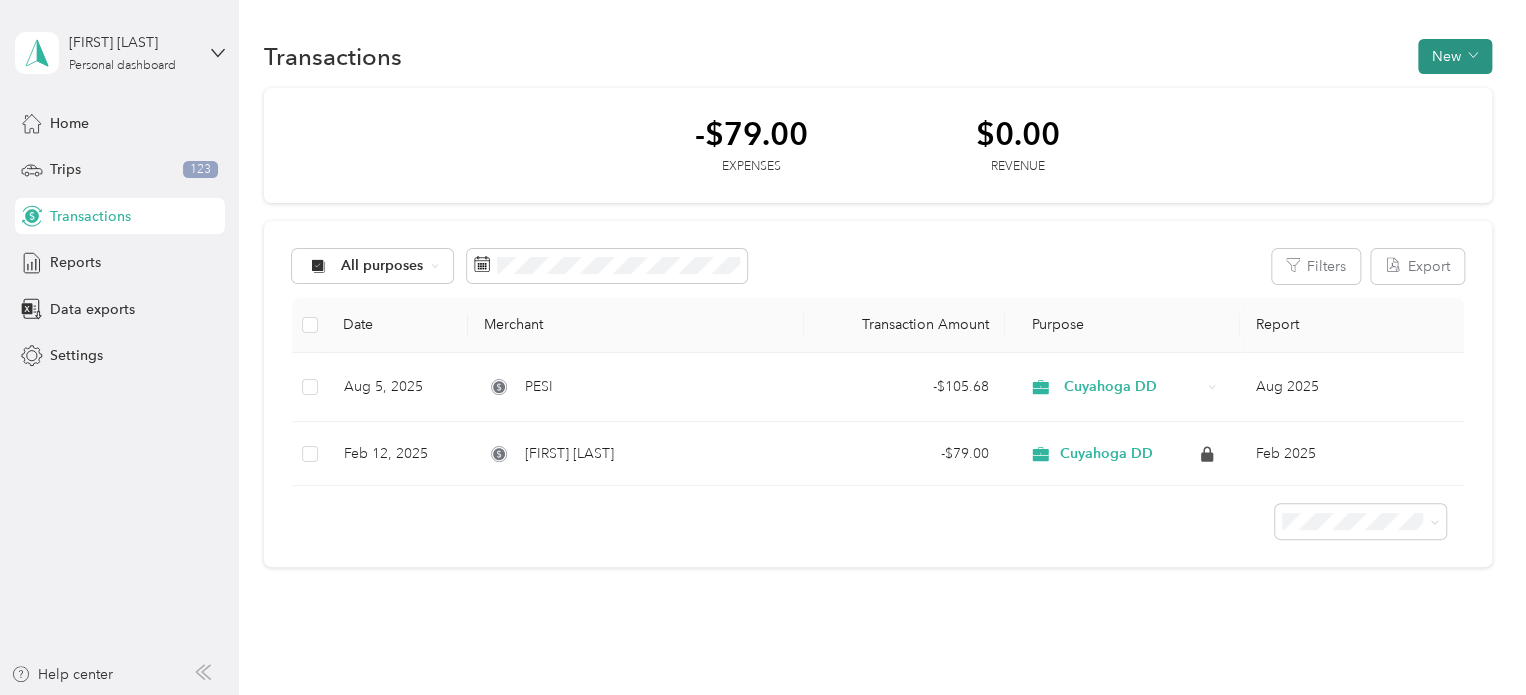 click on "New" at bounding box center [1455, 56] 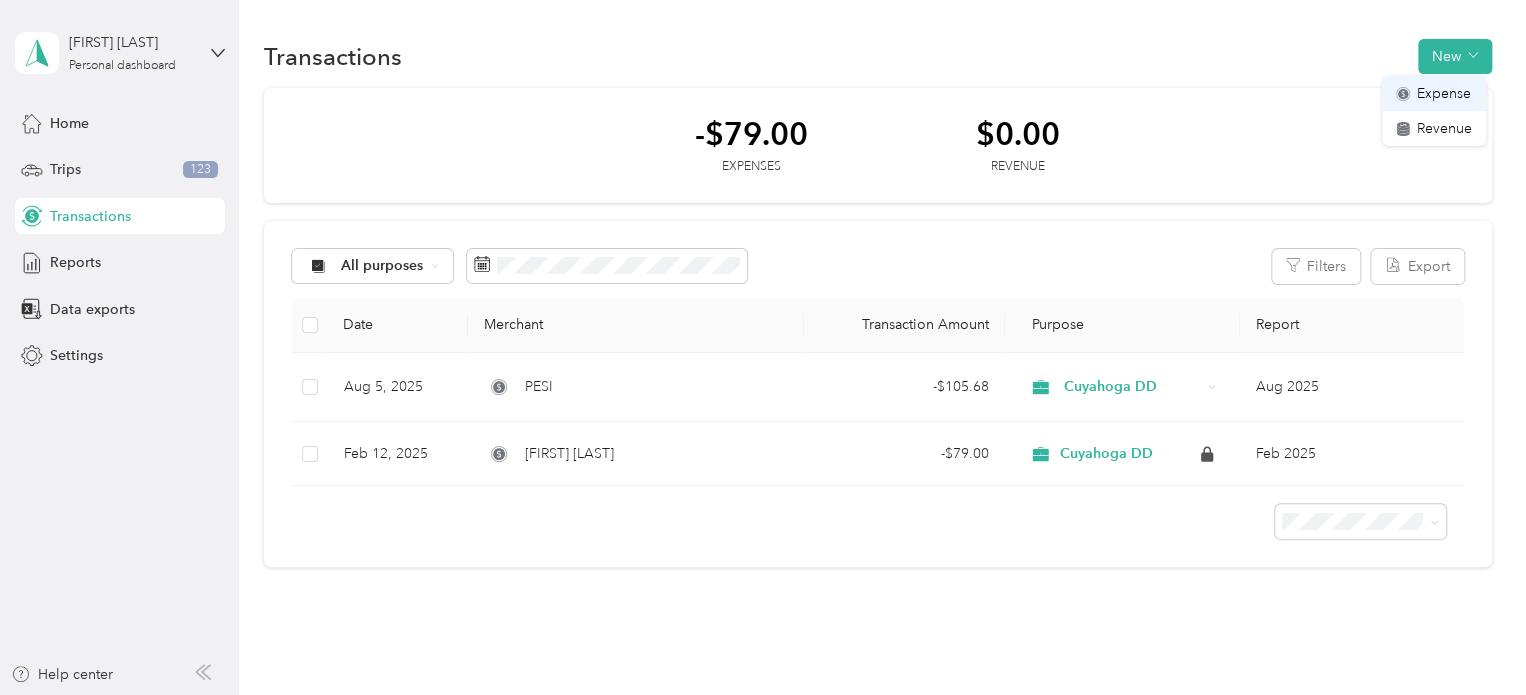 click on "Expense" at bounding box center (1444, 93) 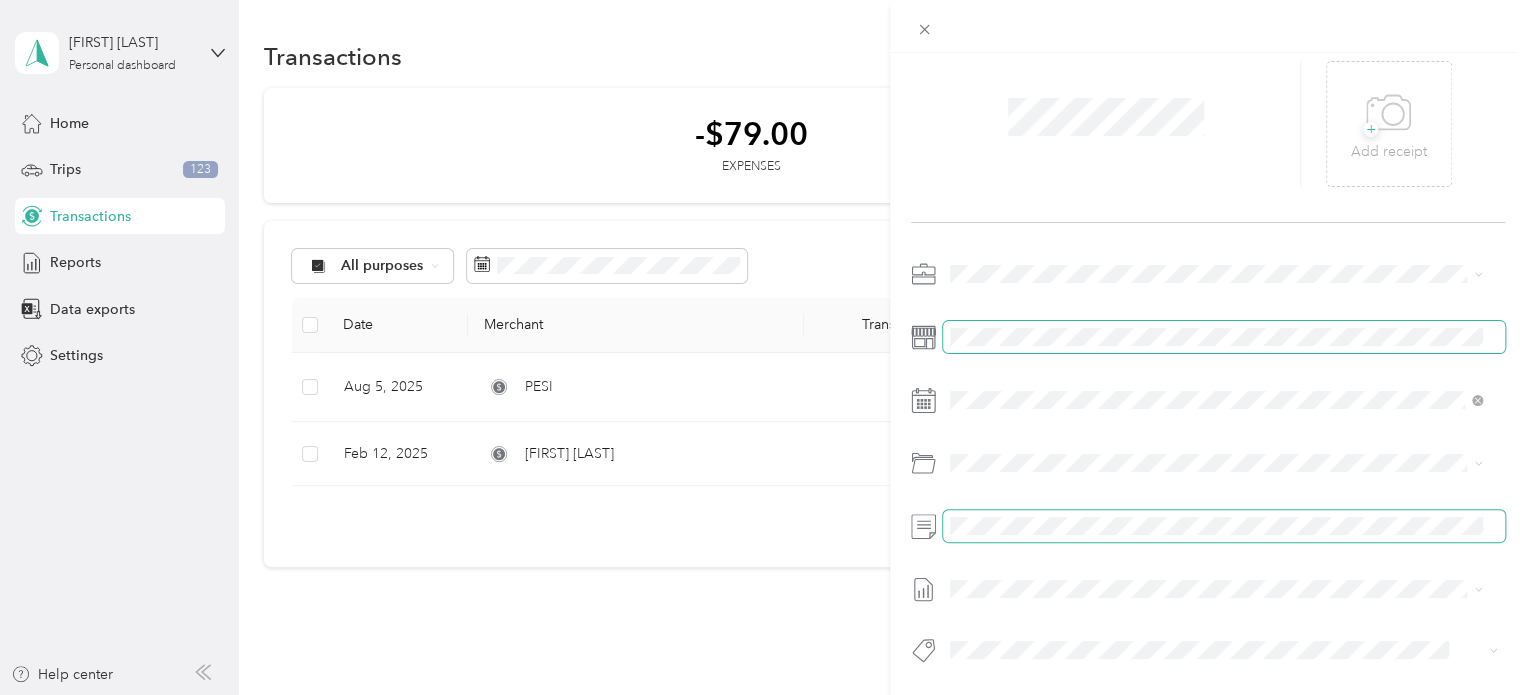 scroll, scrollTop: 84, scrollLeft: 0, axis: vertical 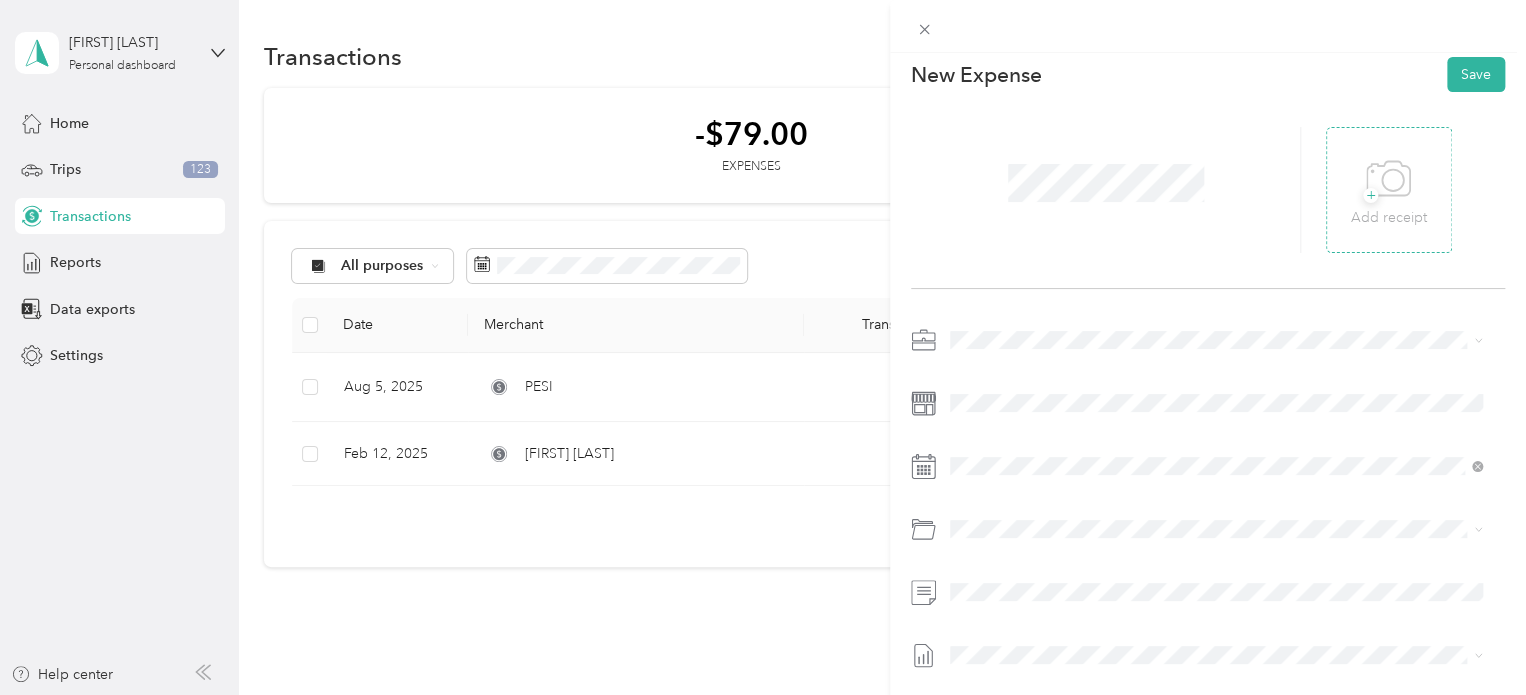 click 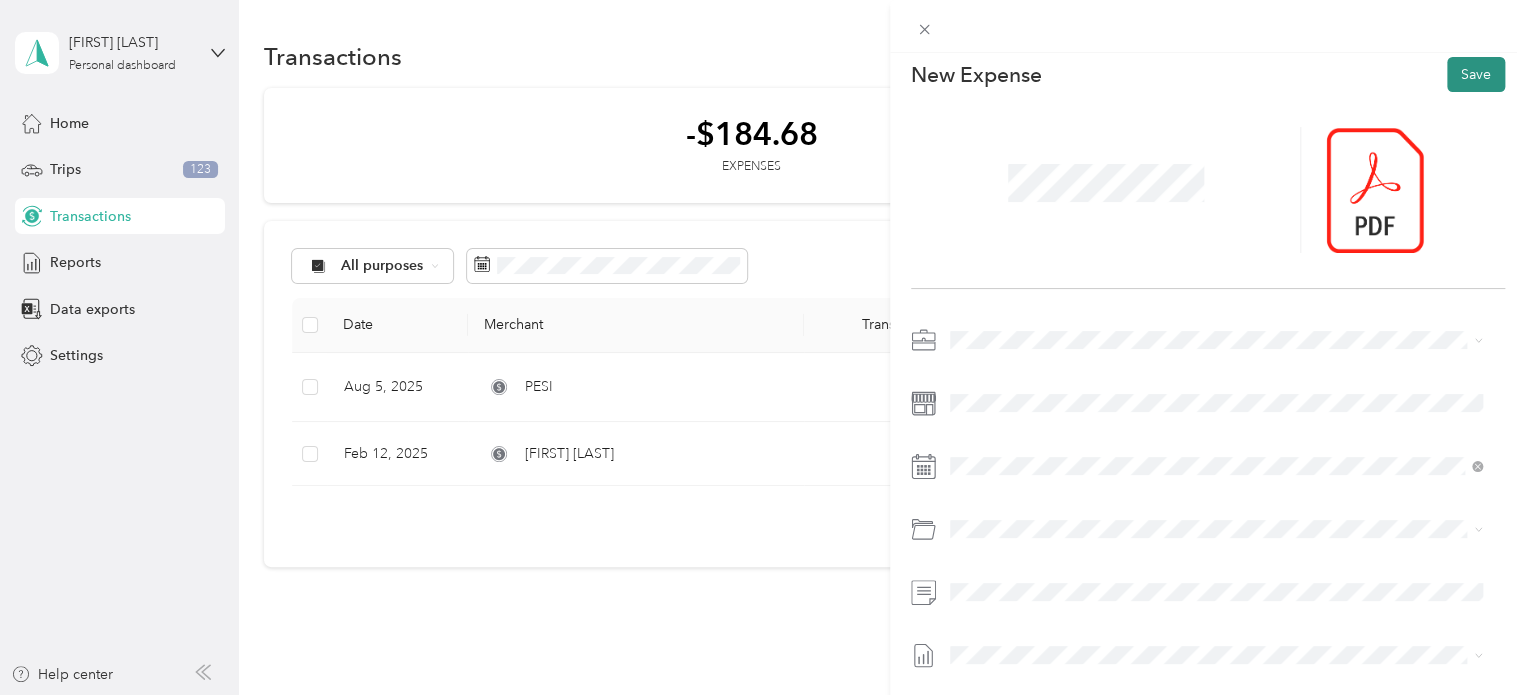 click on "Save" at bounding box center [1476, 74] 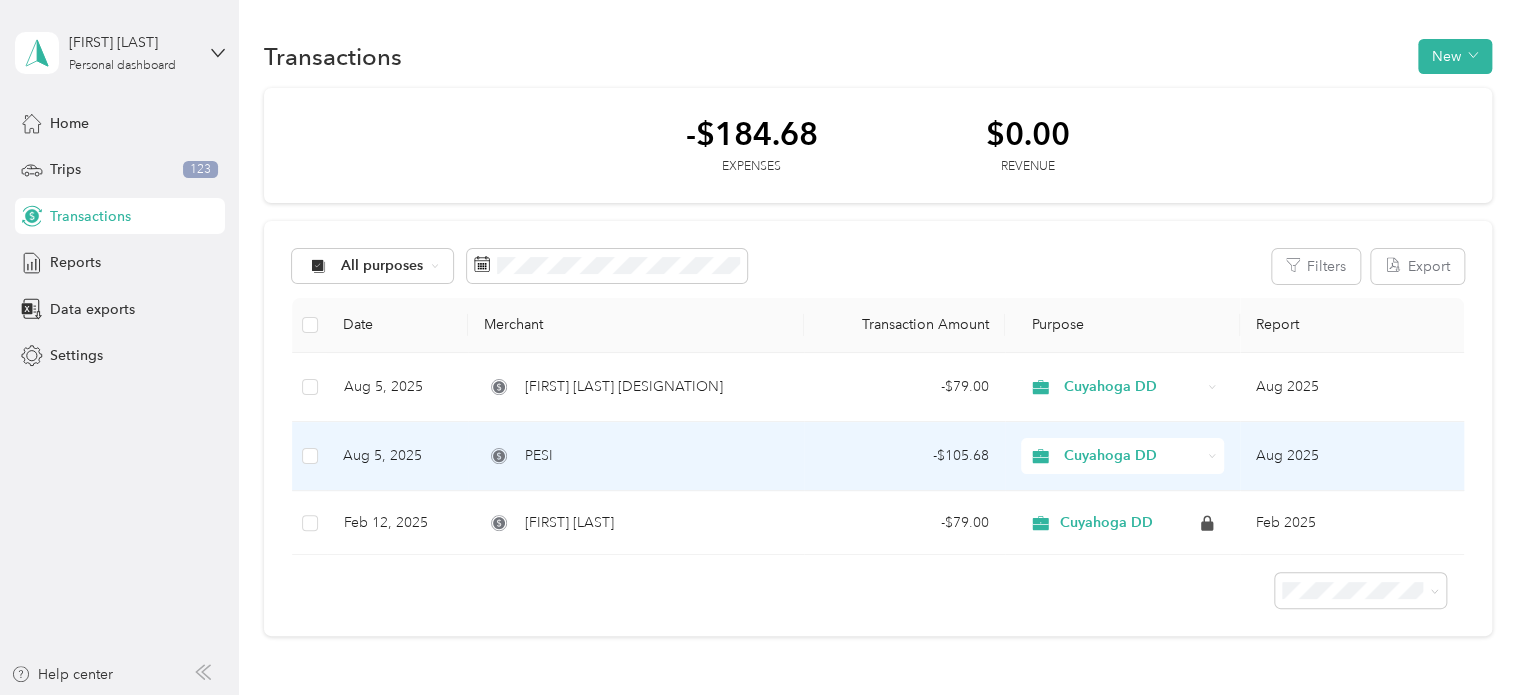 click at bounding box center [310, 456] 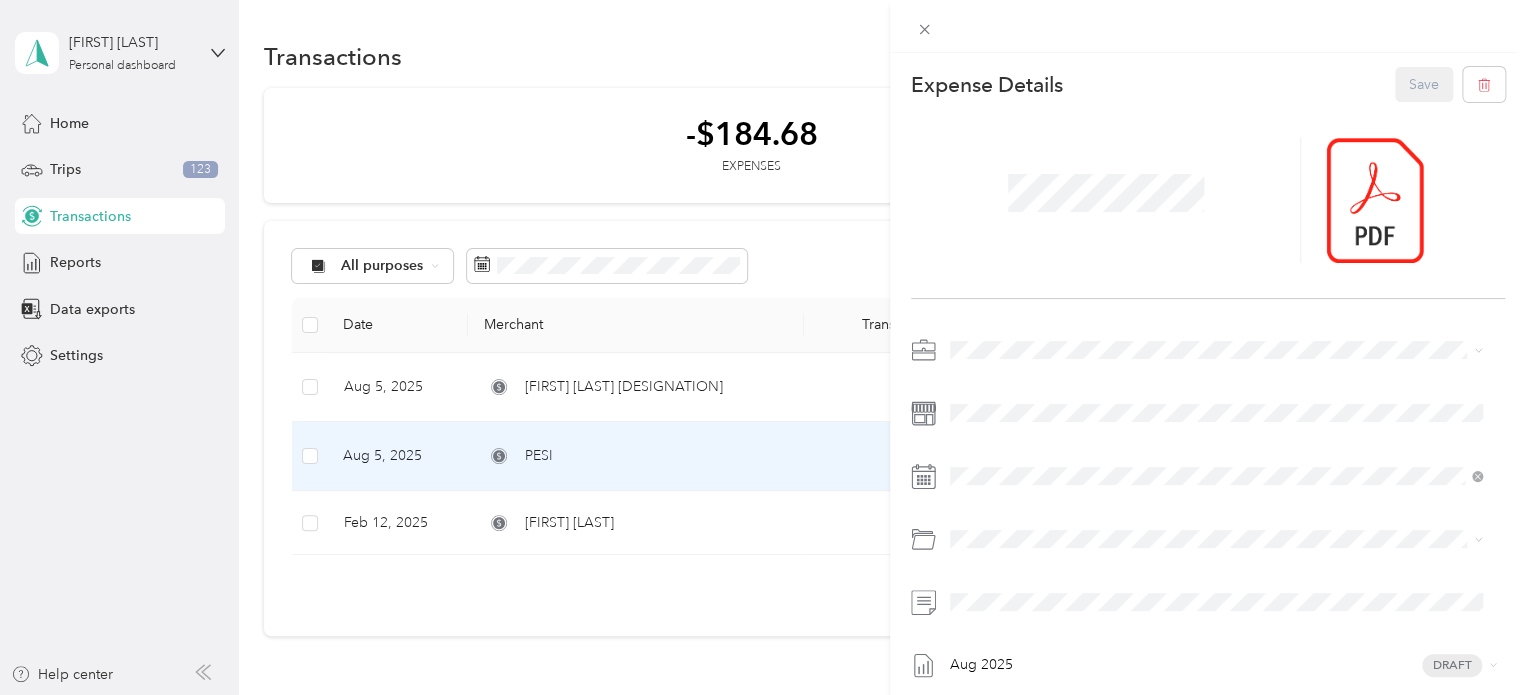 click on "This  expense  cannot be edited because it is either under review, approved, or paid. Contact your Team Manager to edit it.  Expense Details Save Aug [YEAR] Draft" at bounding box center (763, 347) 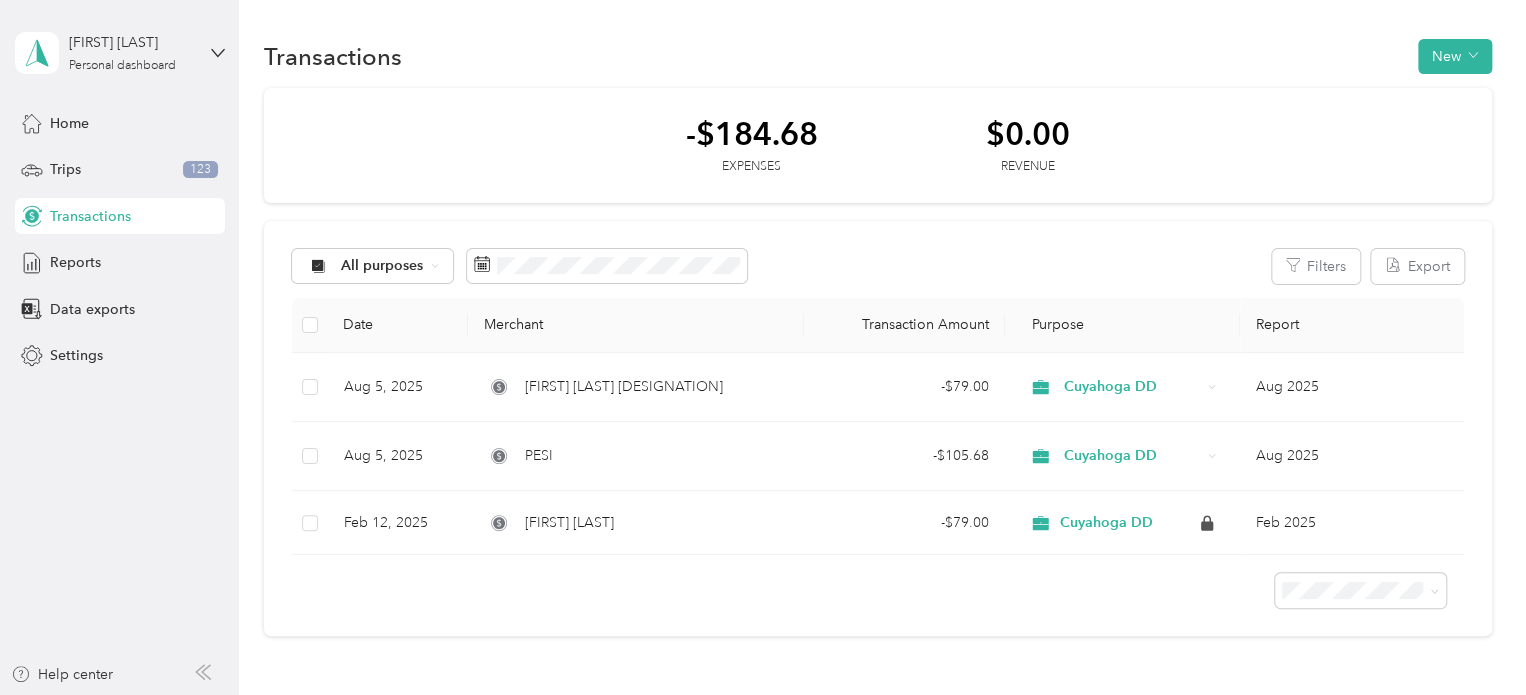 scroll, scrollTop: 0, scrollLeft: 0, axis: both 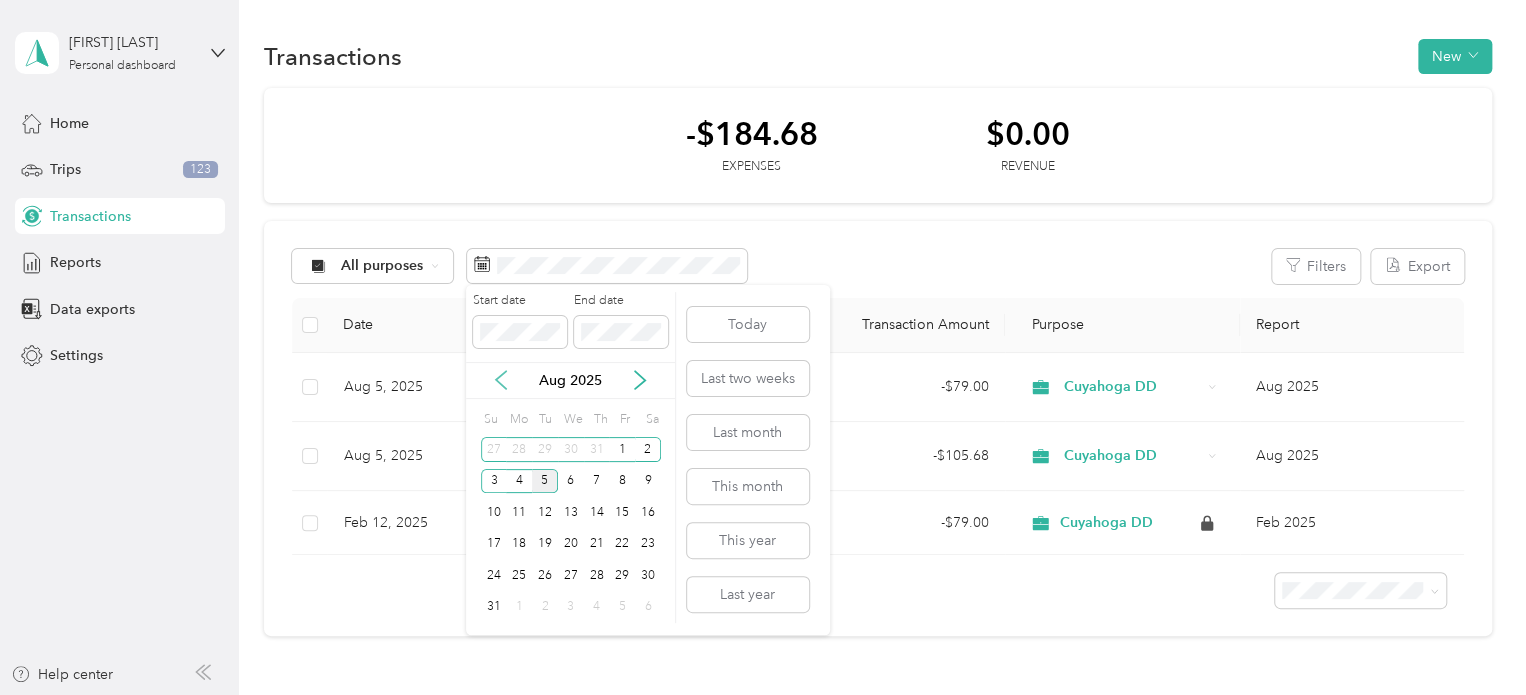 click 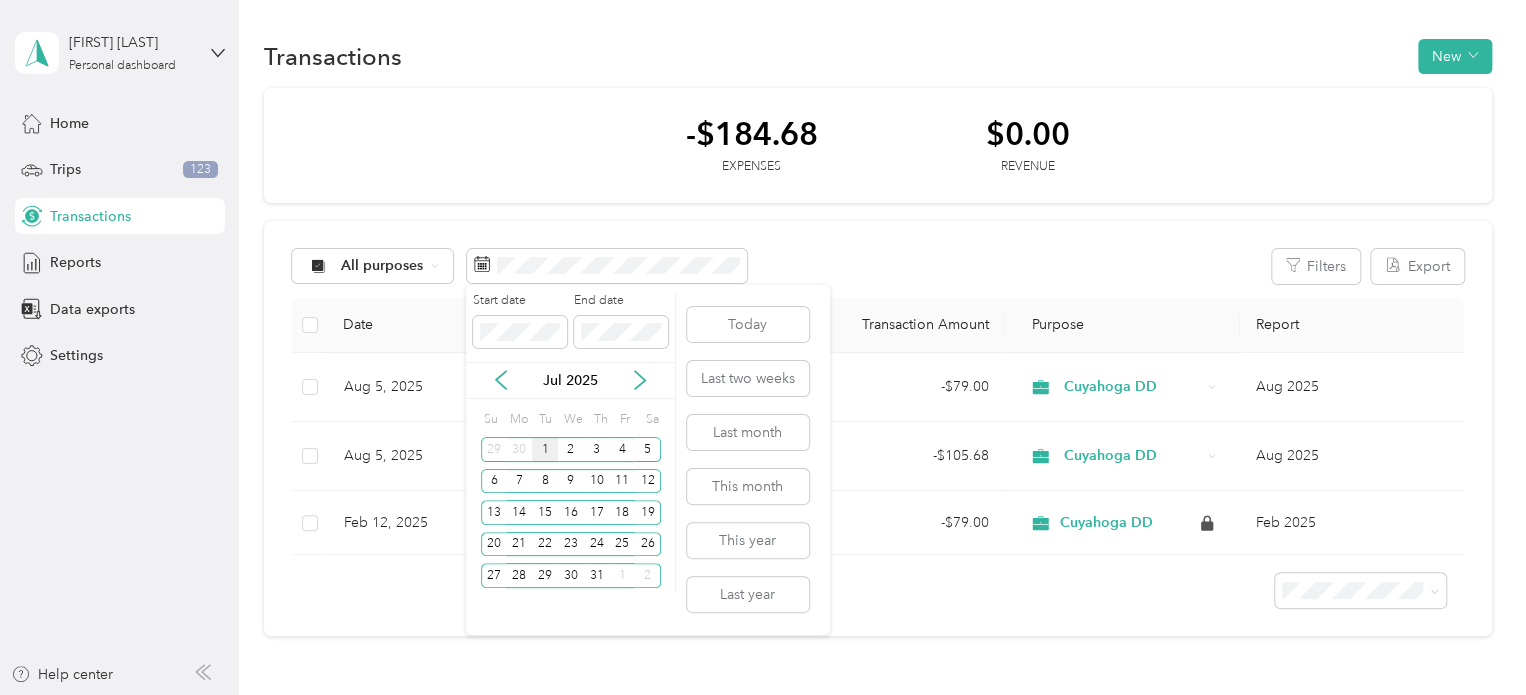 click on "1" at bounding box center (545, 449) 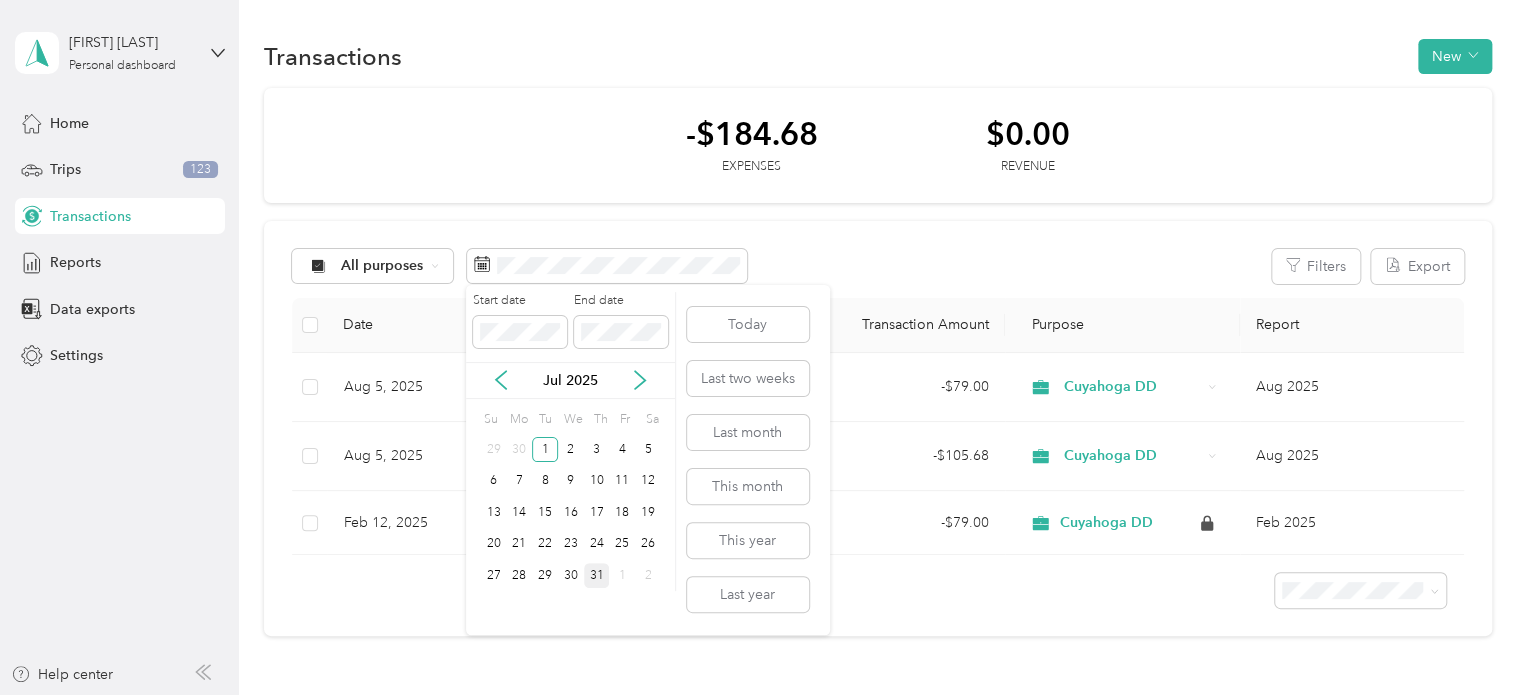 click on "31" at bounding box center (597, 575) 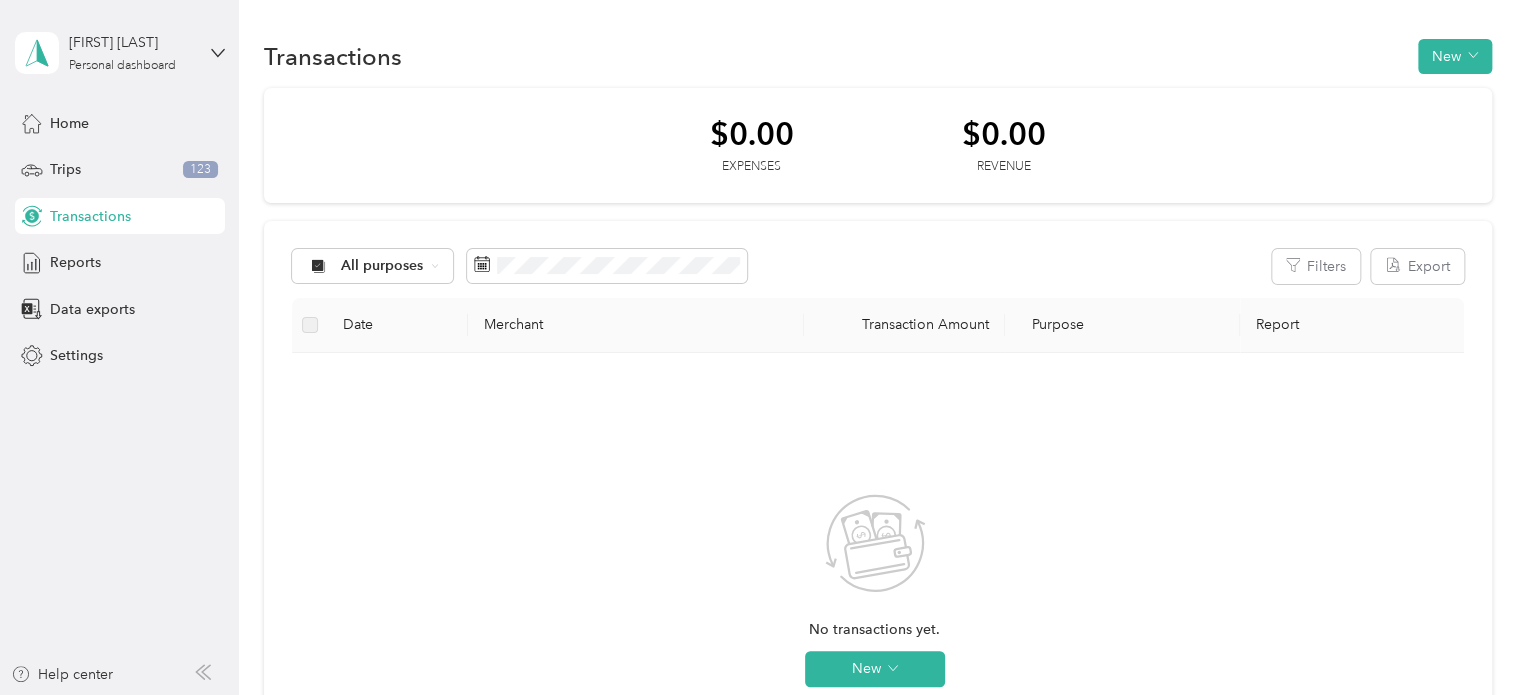 scroll, scrollTop: 0, scrollLeft: 0, axis: both 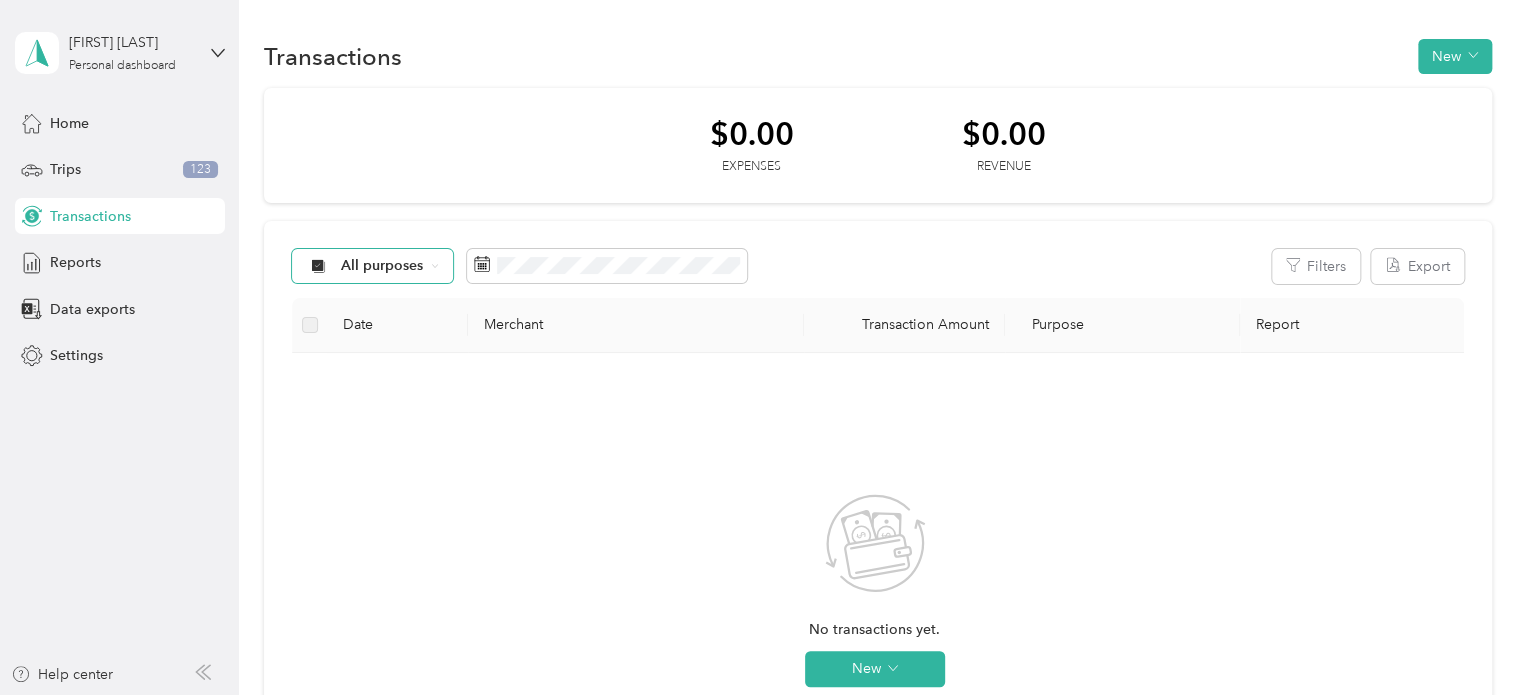 click on "All purposes" at bounding box center (382, 266) 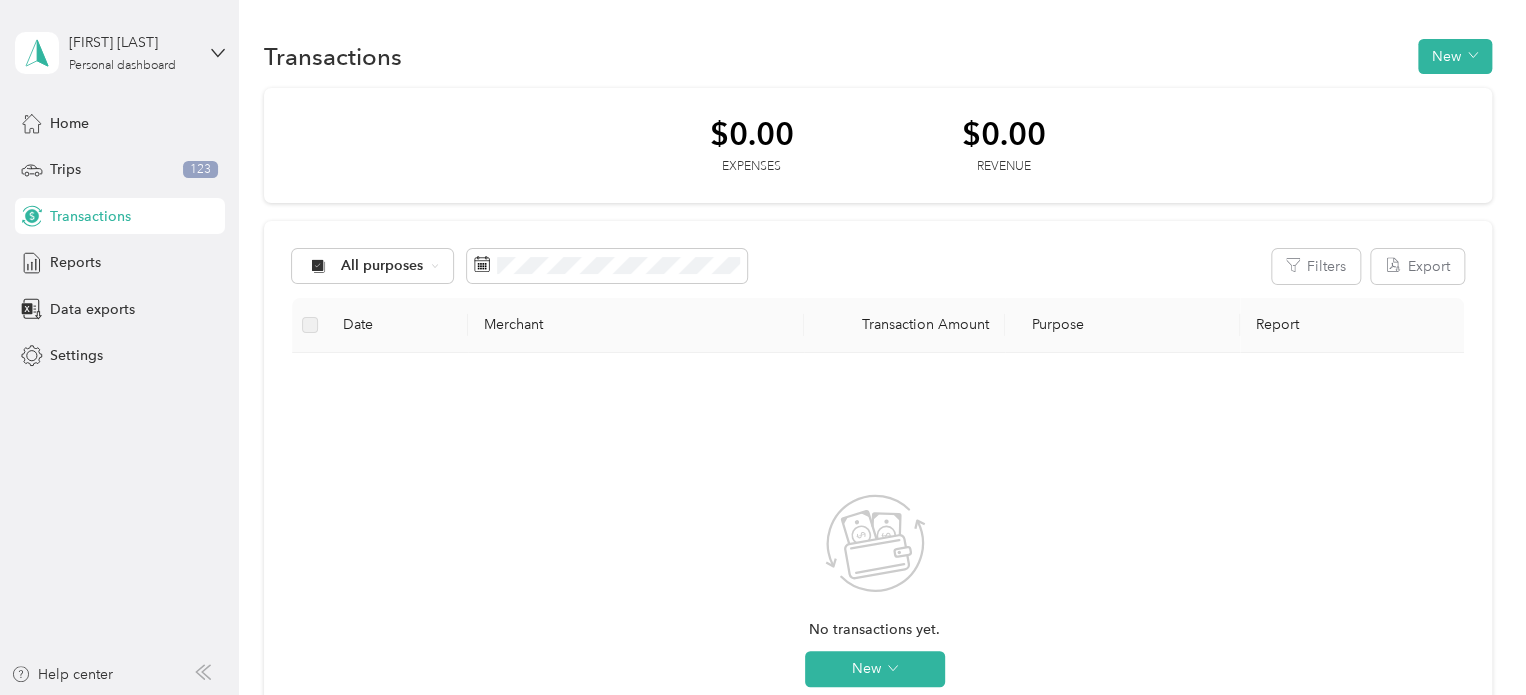 click on "No transactions yet. New" at bounding box center (875, 607) 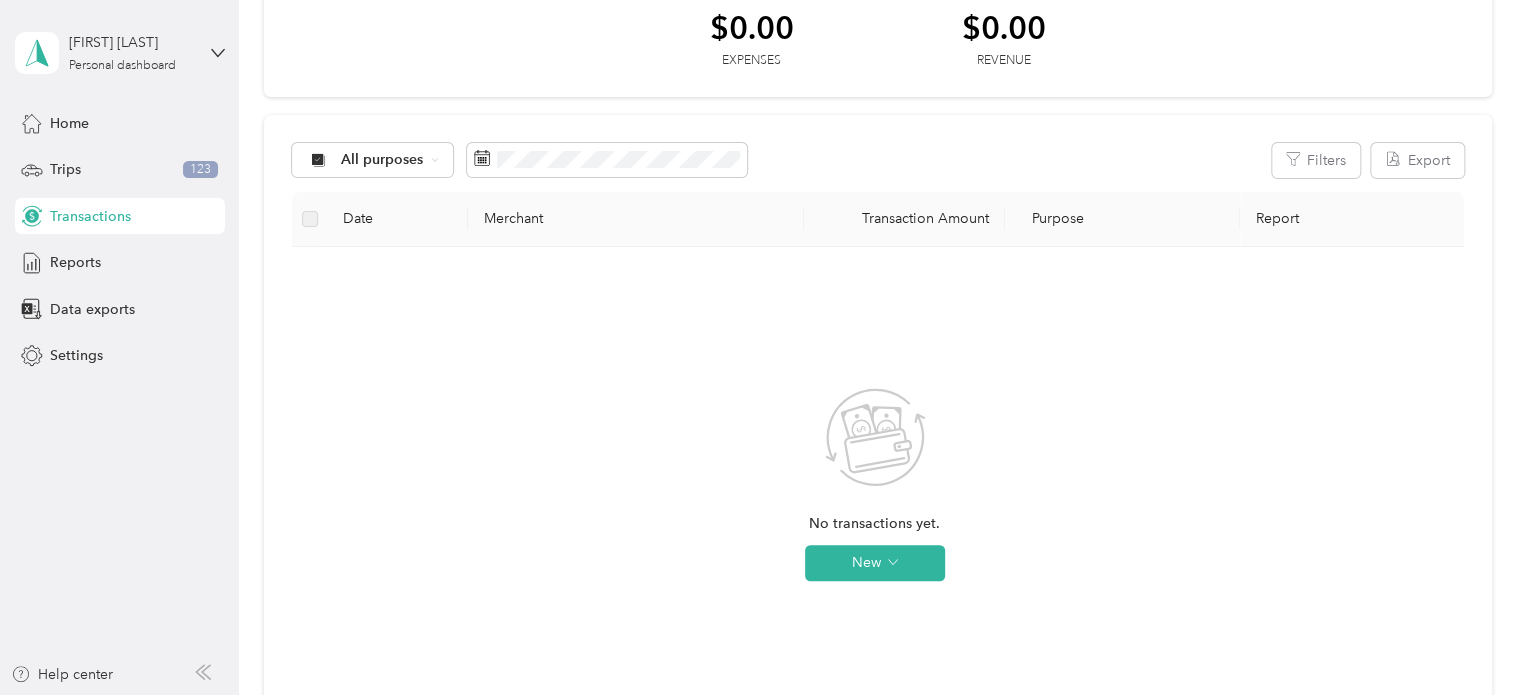 scroll, scrollTop: 107, scrollLeft: 0, axis: vertical 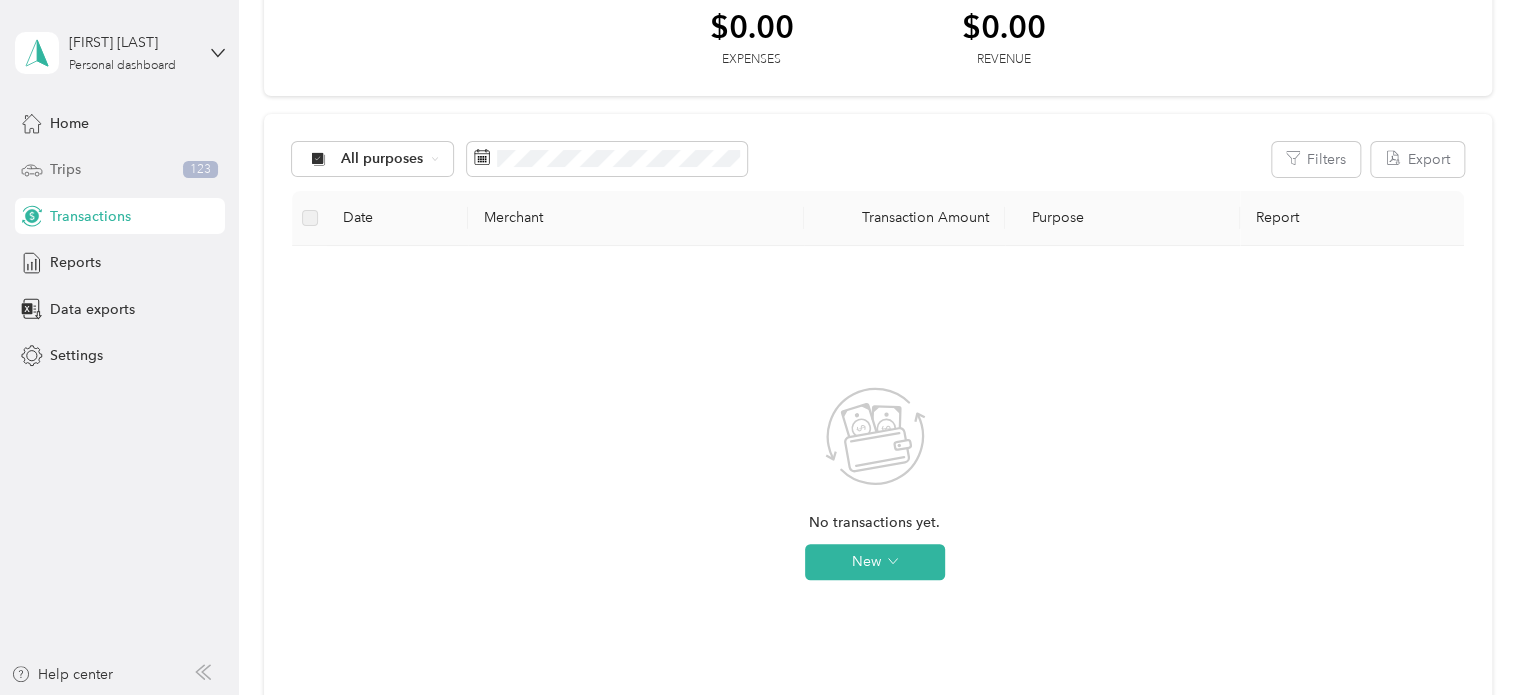 click on "Trips 123" at bounding box center [120, 170] 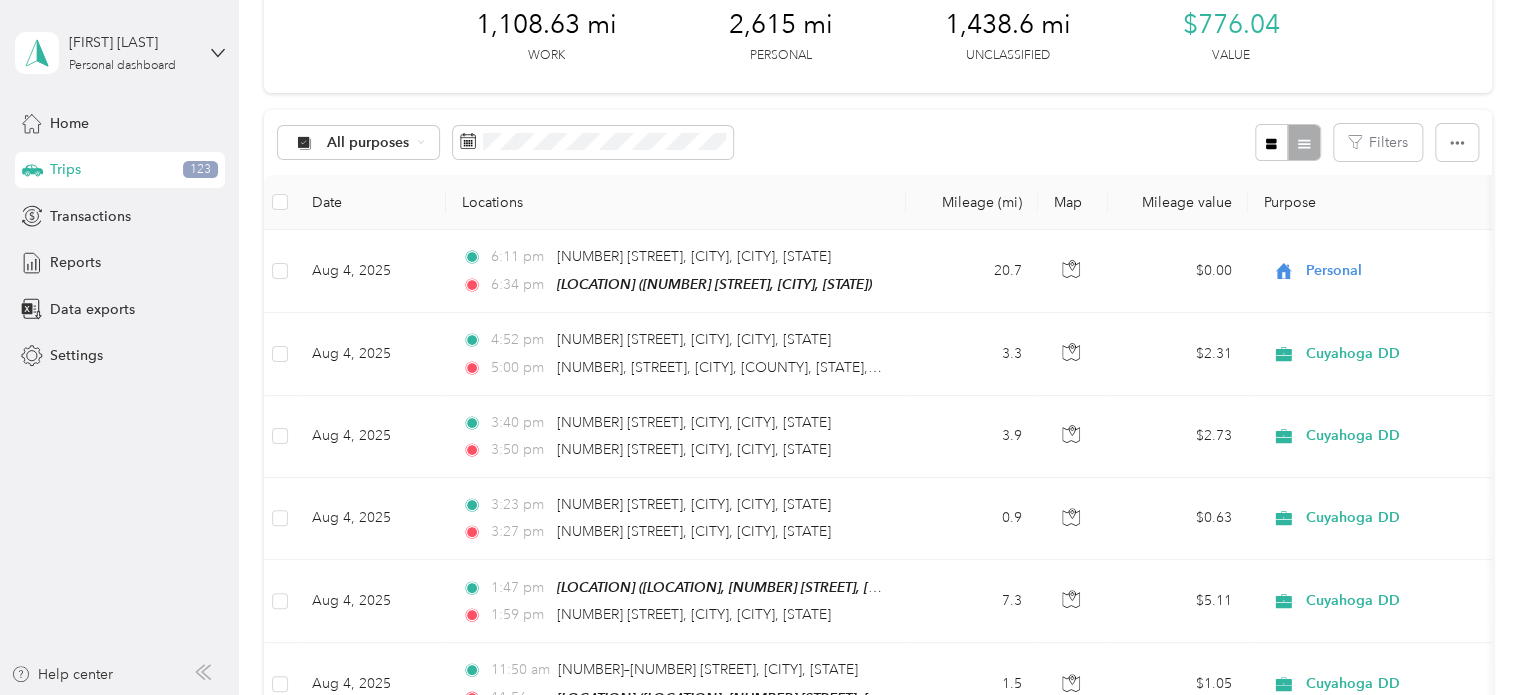 scroll, scrollTop: 0, scrollLeft: 0, axis: both 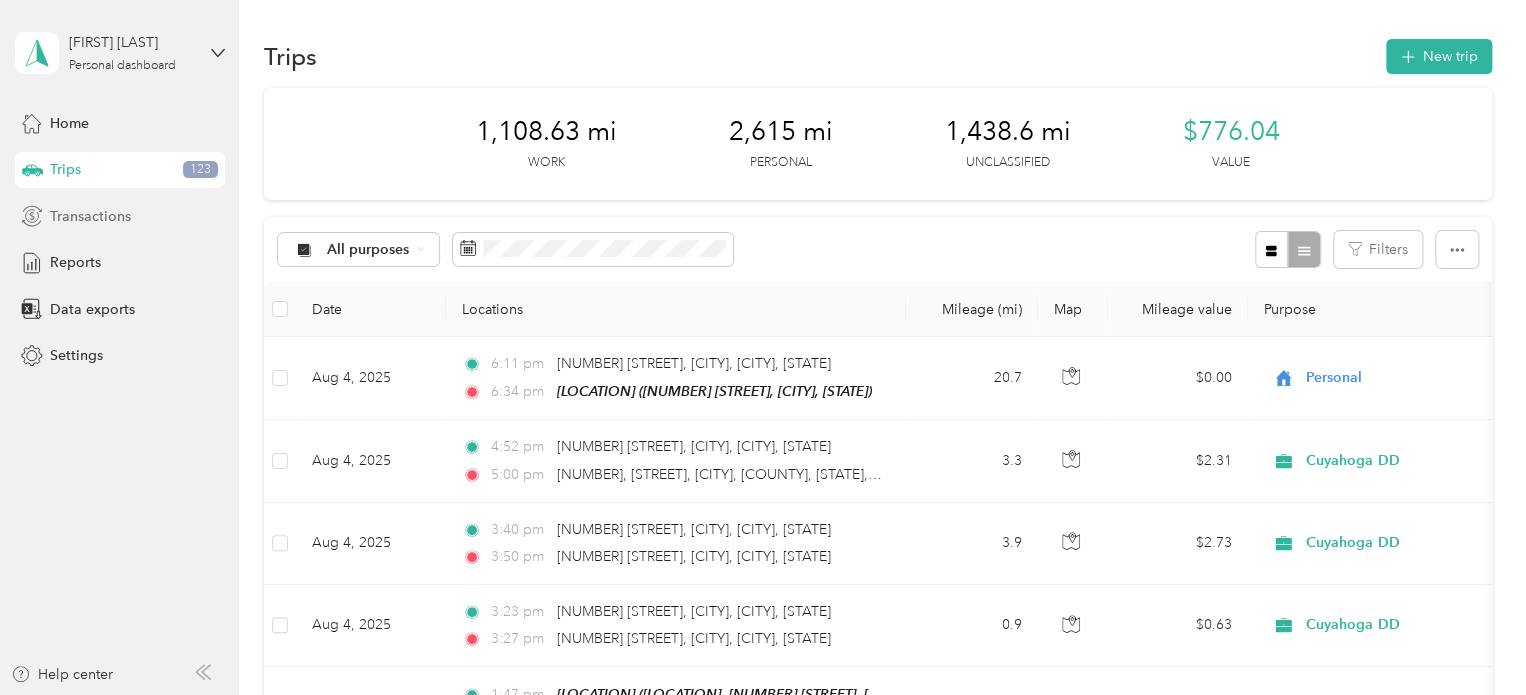 click on "Transactions" at bounding box center [120, 216] 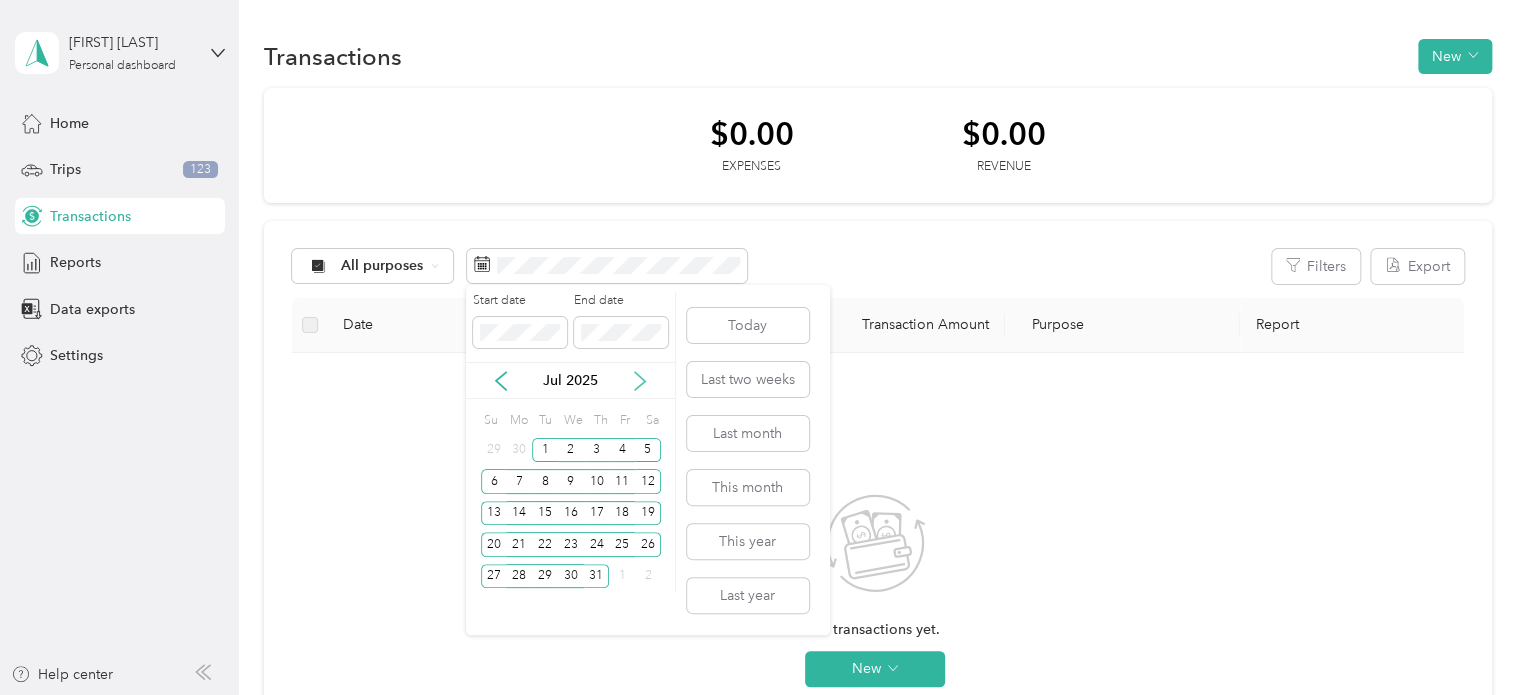 click 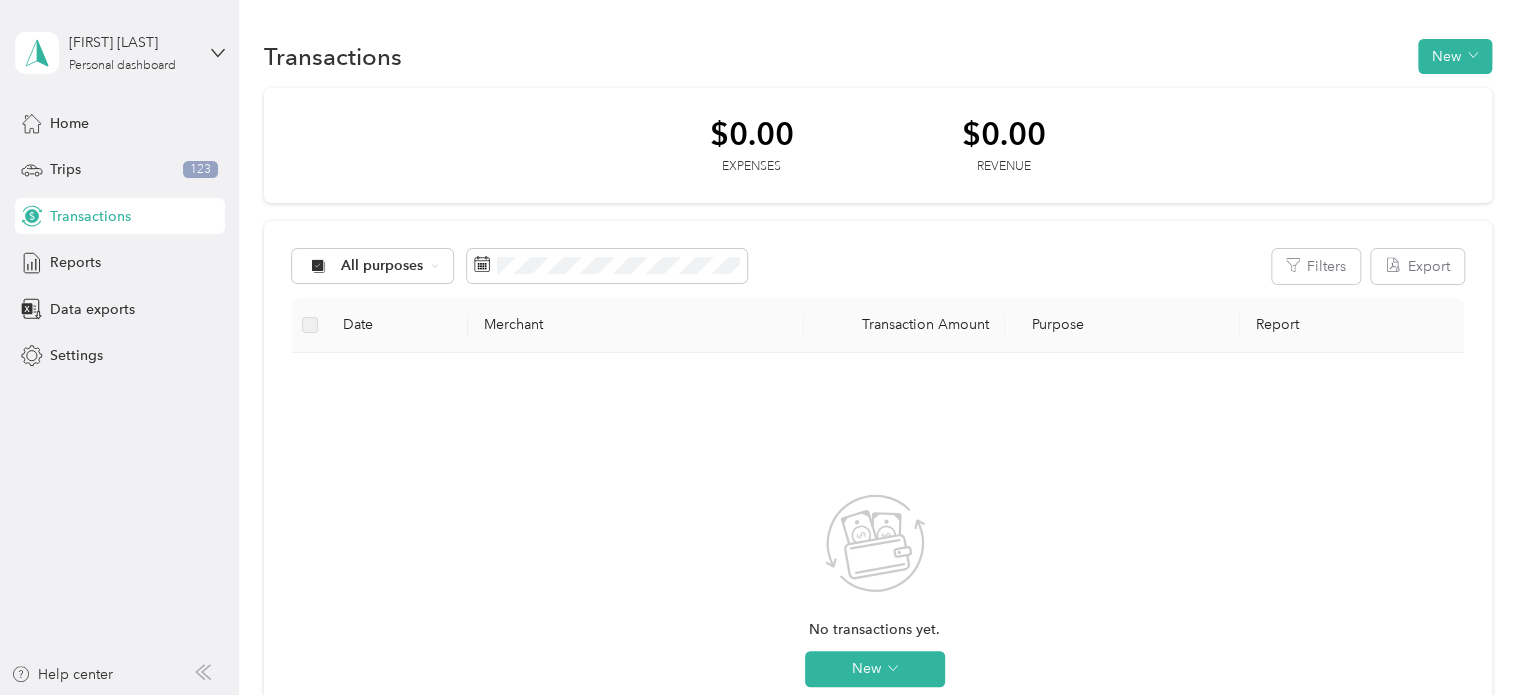 click on "$0.00 Expenses $0.00 Revenue" at bounding box center (878, 146) 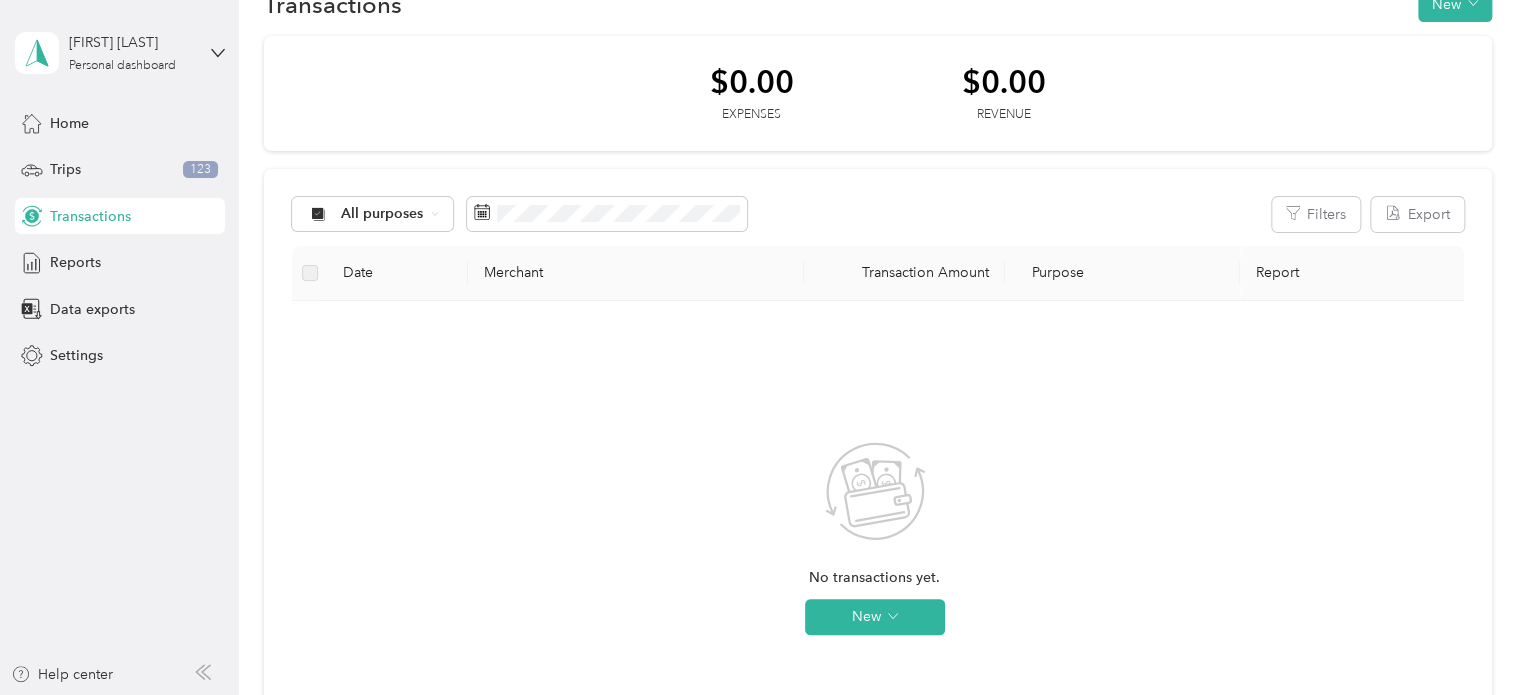 scroll, scrollTop: 50, scrollLeft: 0, axis: vertical 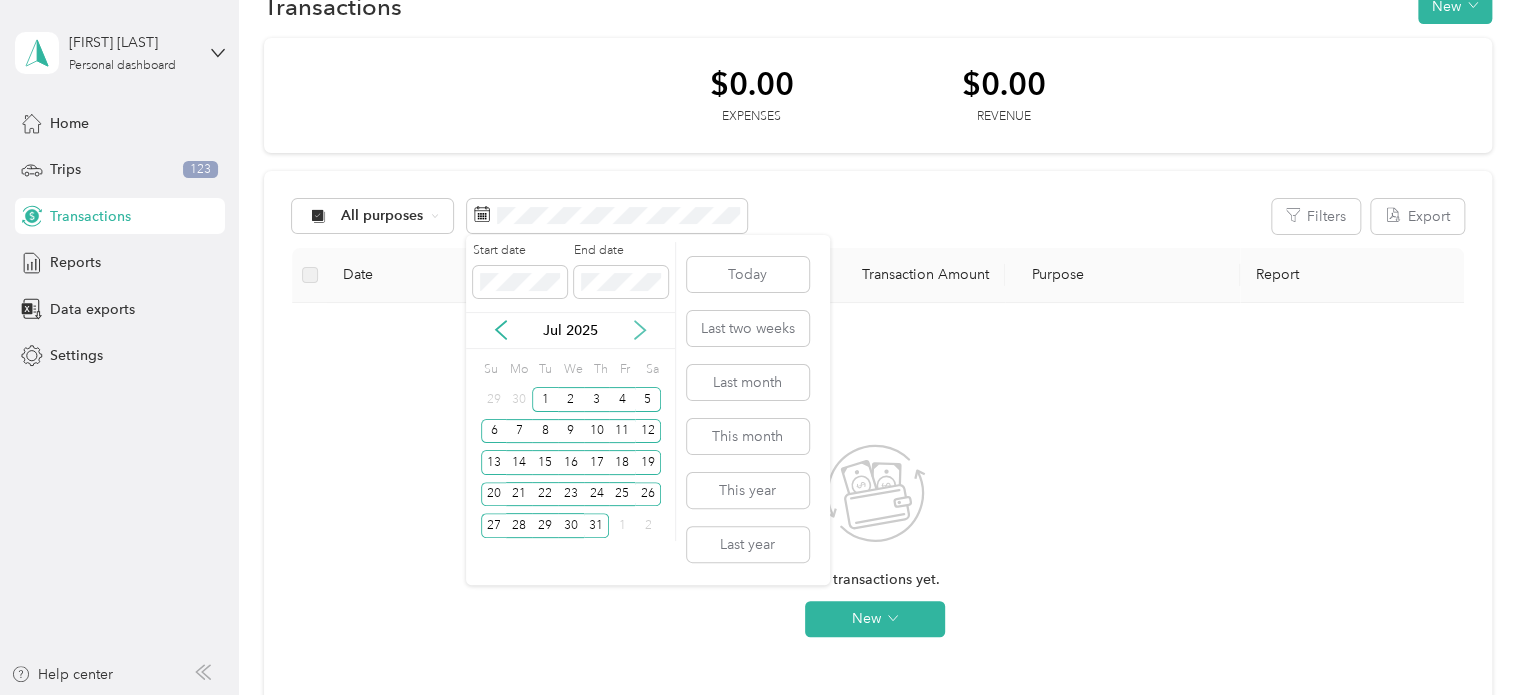 click 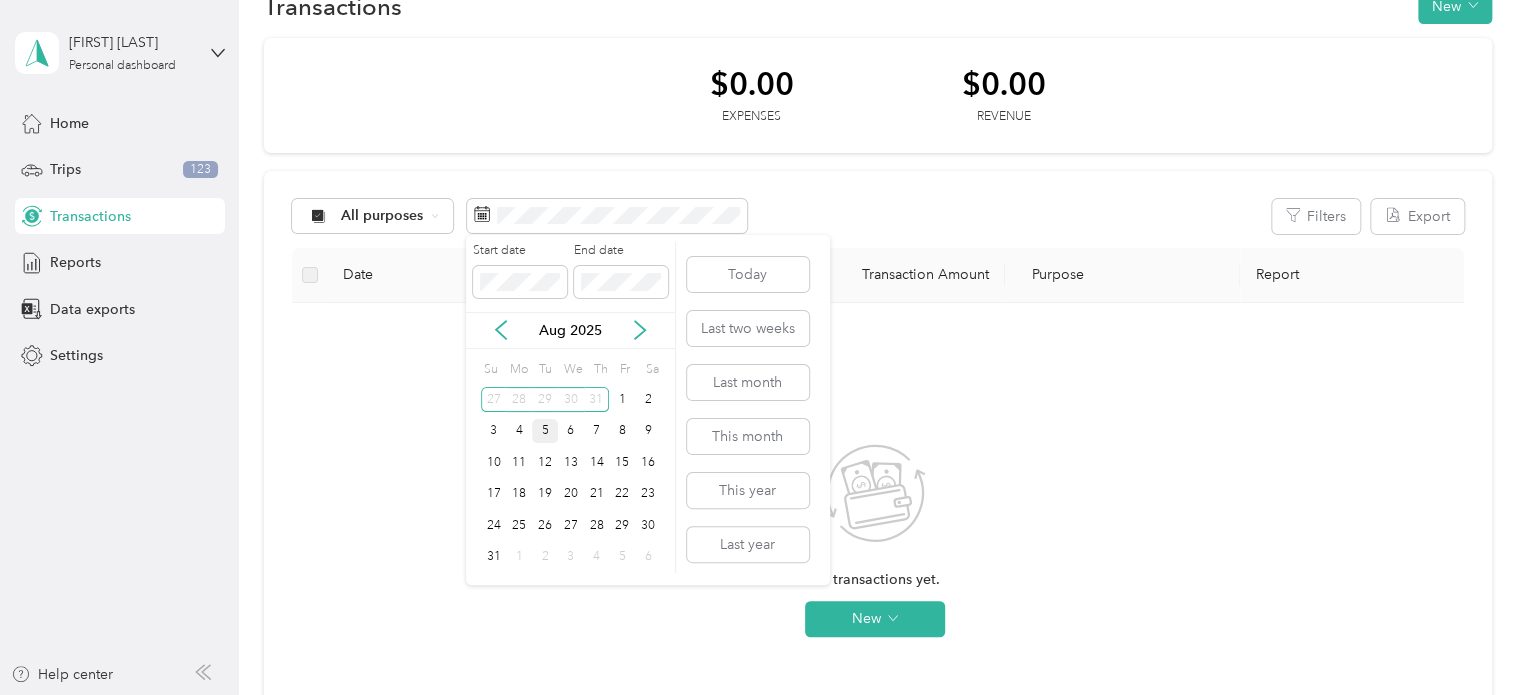drag, startPoint x: 636, startPoint y: 330, endPoint x: 548, endPoint y: 423, distance: 128.03516 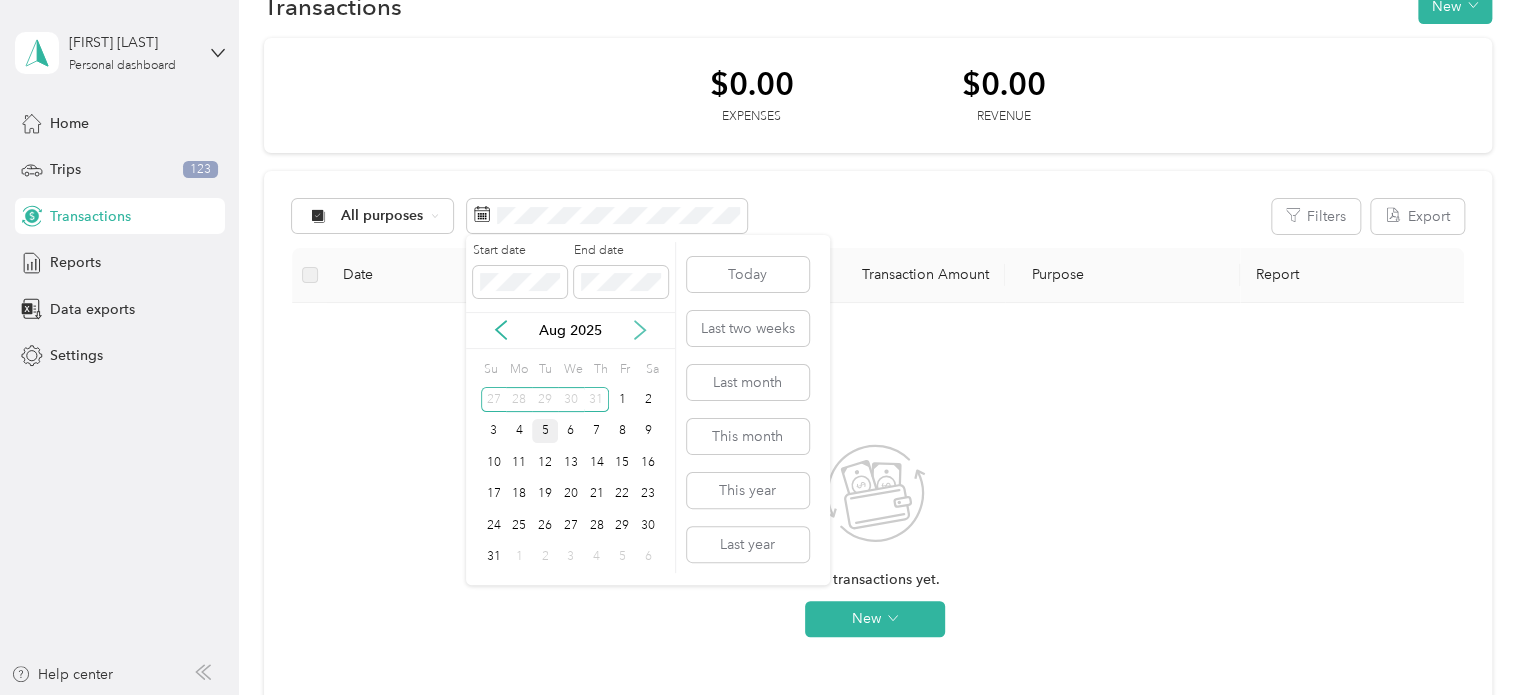 click 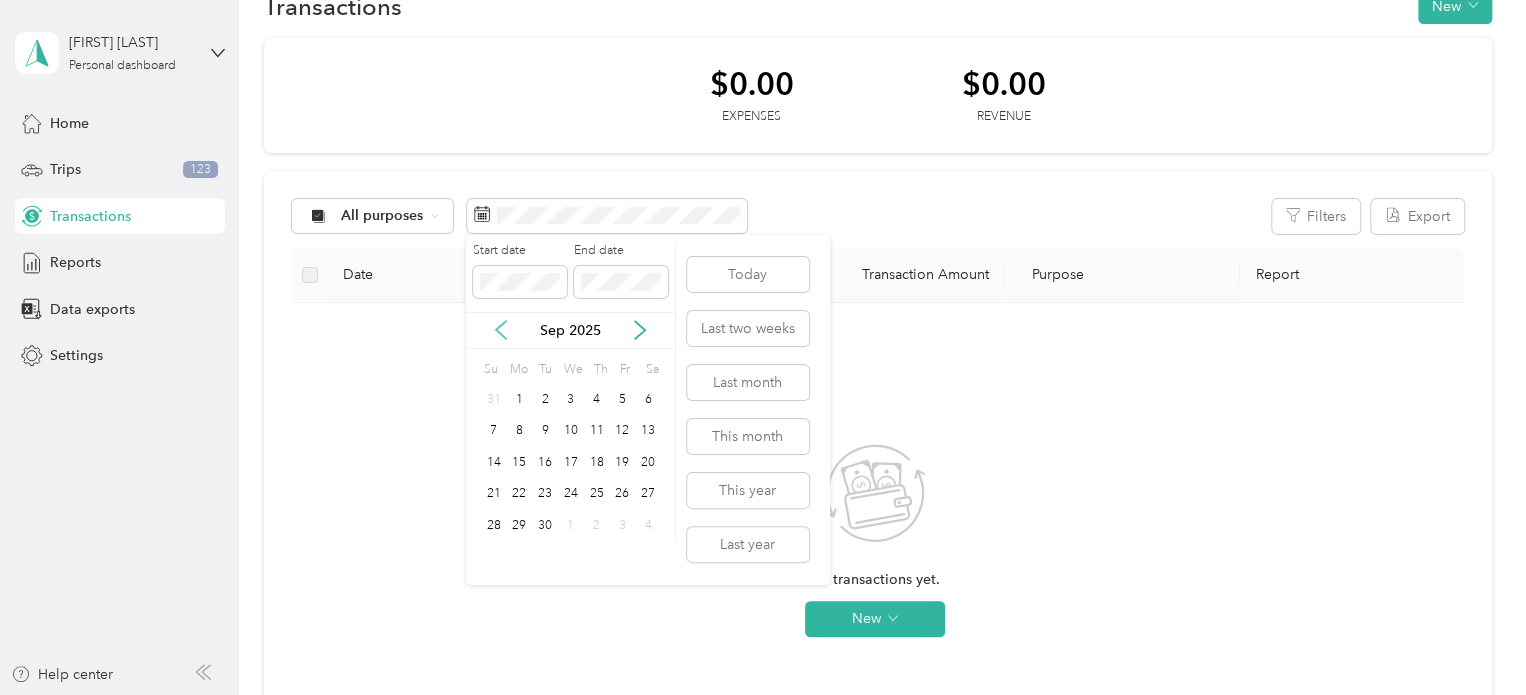 click 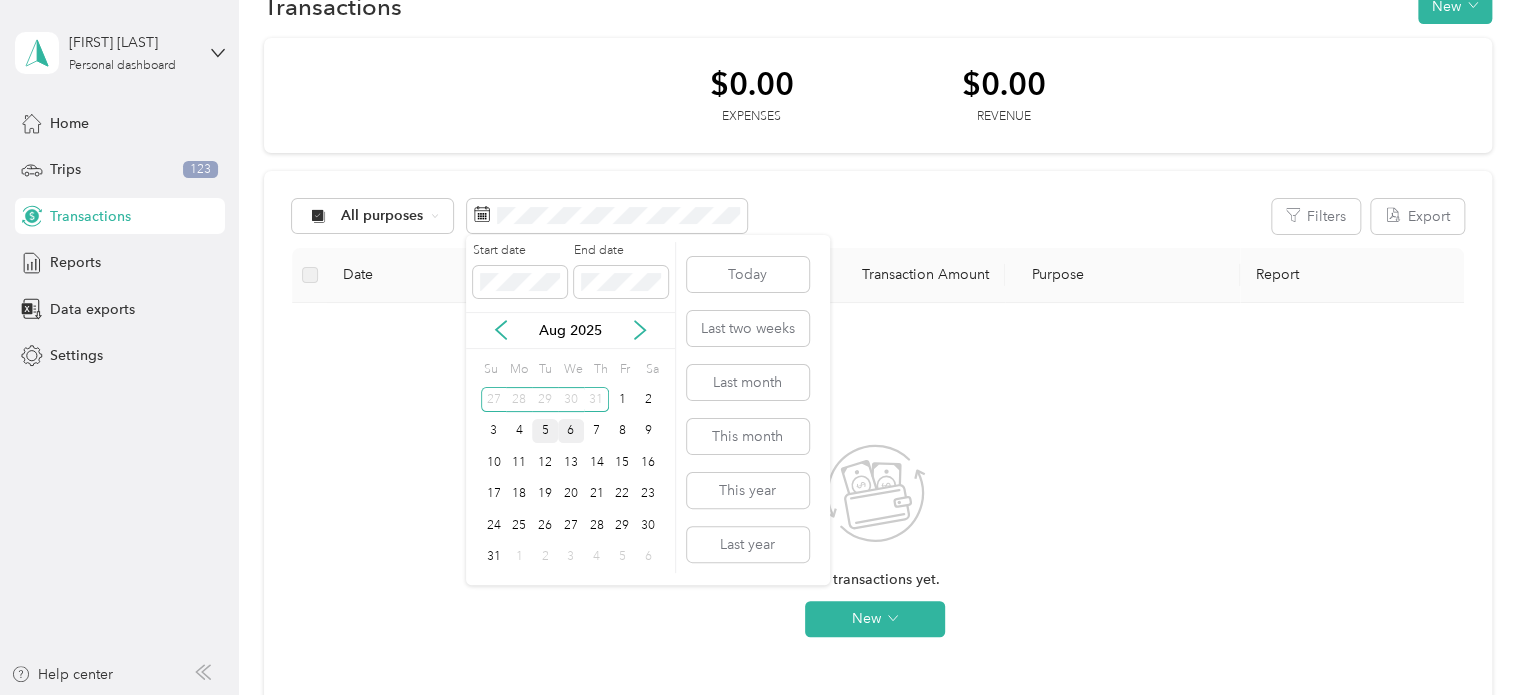click on "6" at bounding box center [571, 431] 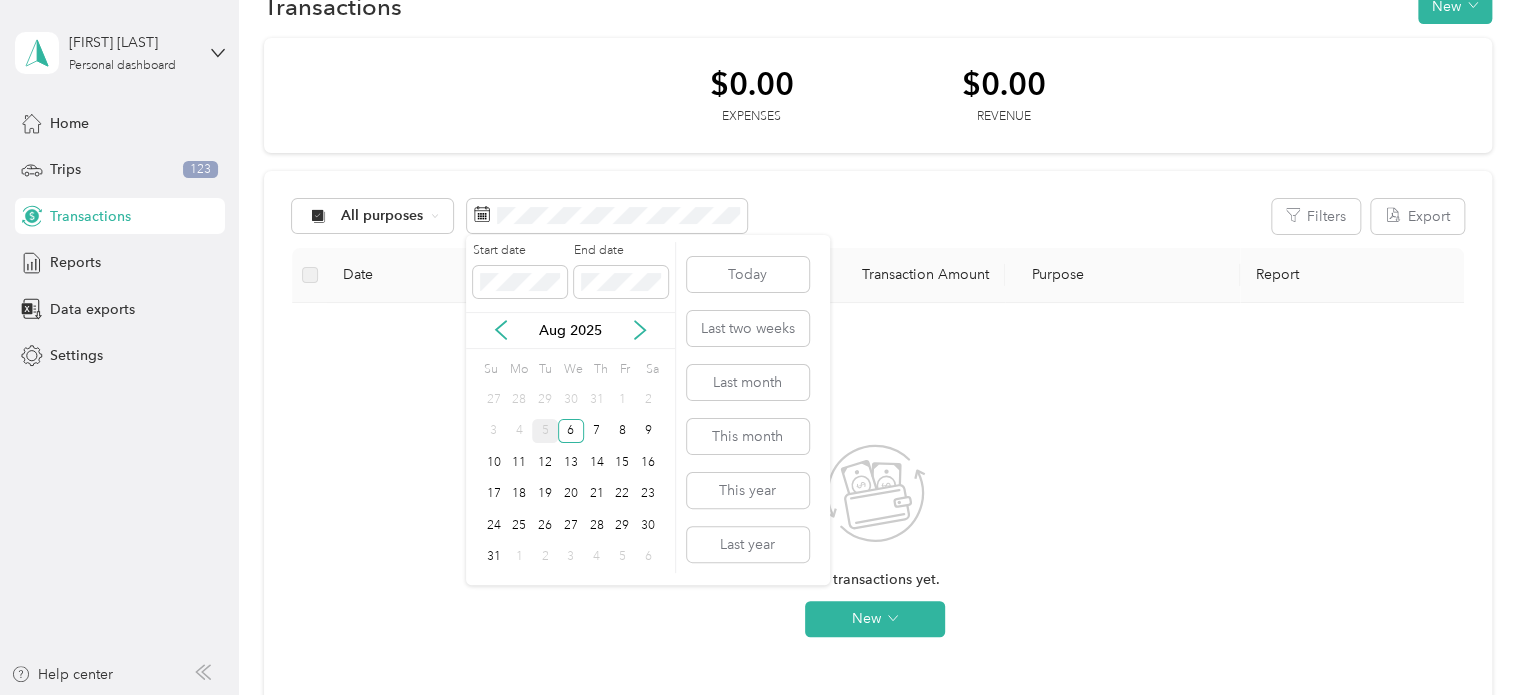 click on "4" at bounding box center [519, 431] 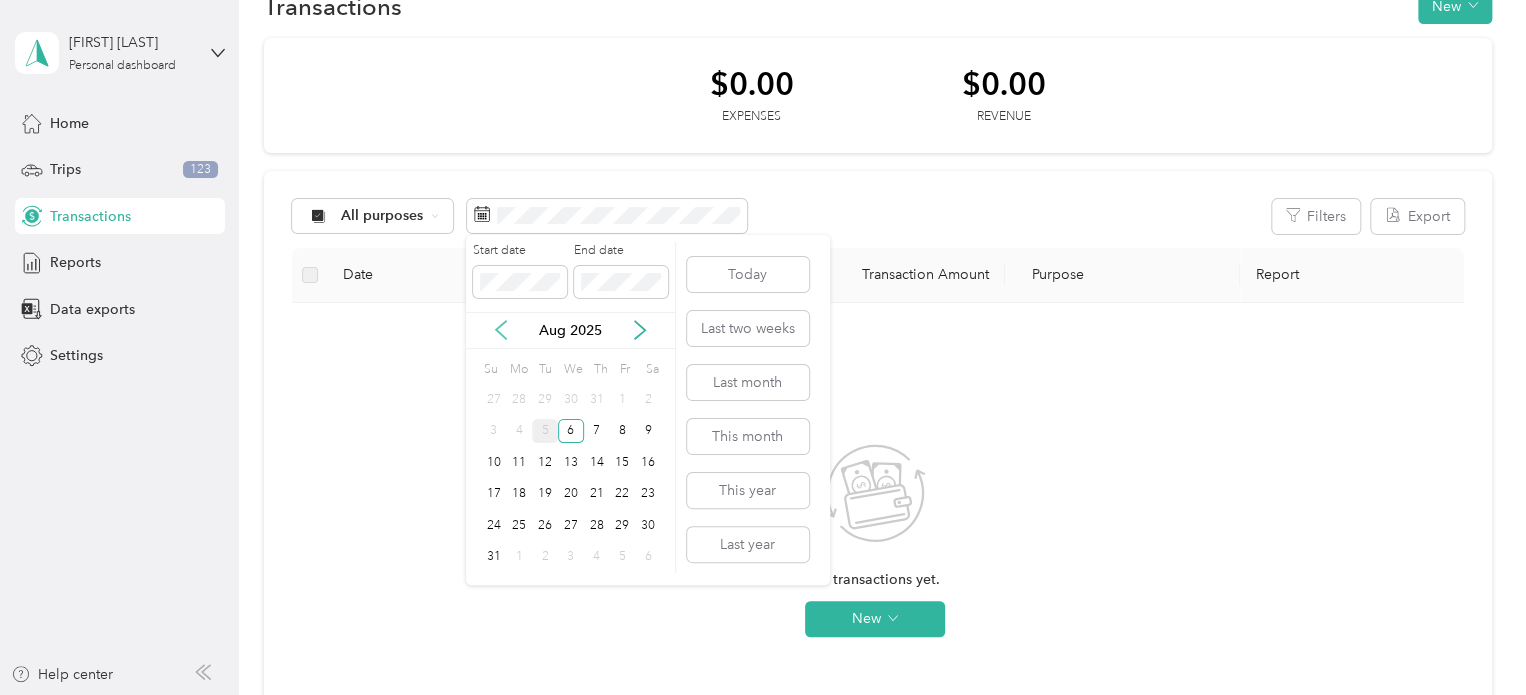 click 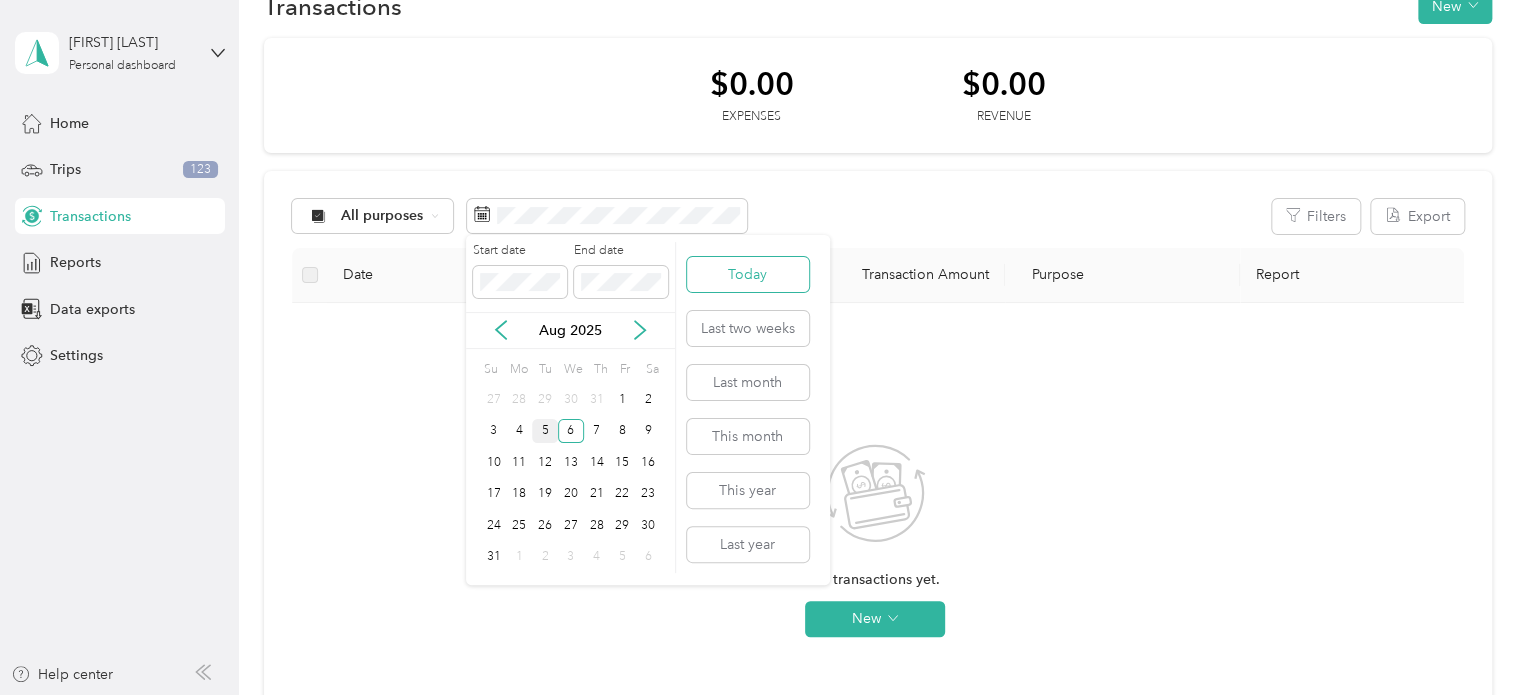click on "Today" at bounding box center [748, 274] 